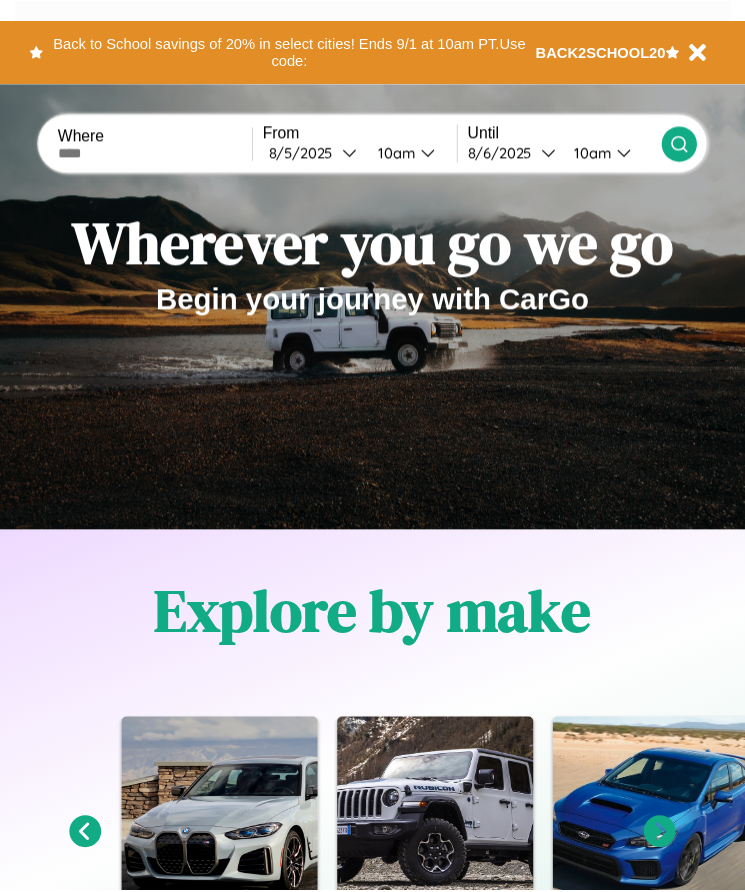 scroll, scrollTop: 0, scrollLeft: 0, axis: both 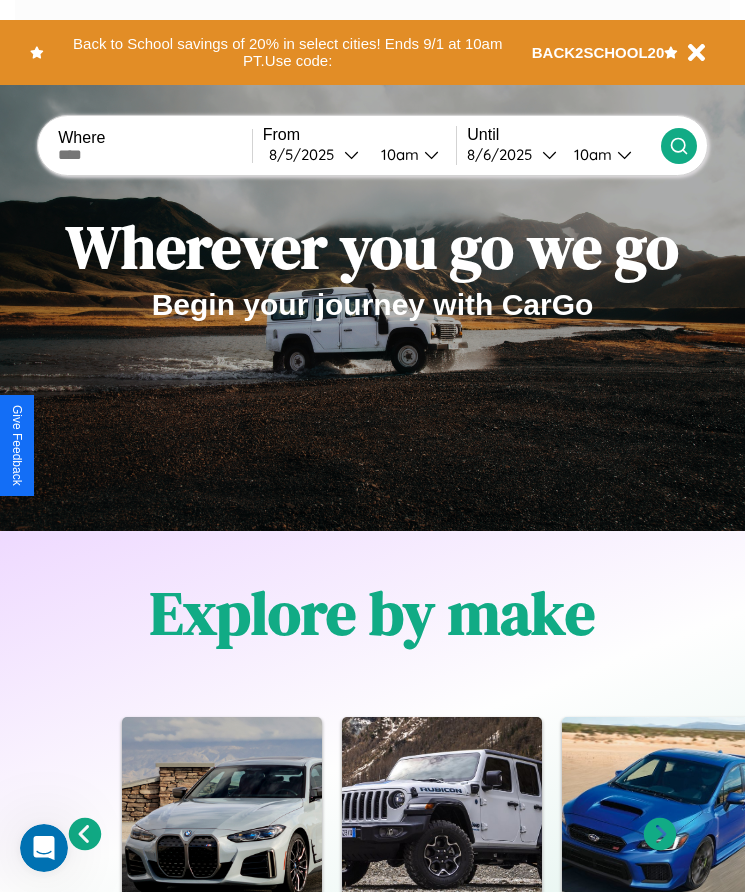click at bounding box center [155, 155] 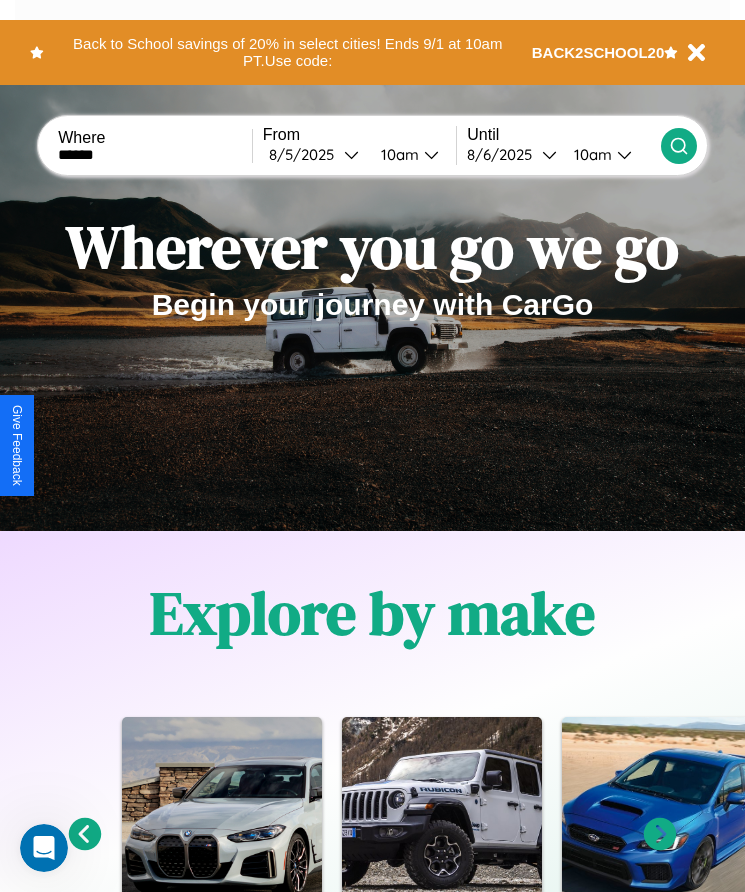 type on "******" 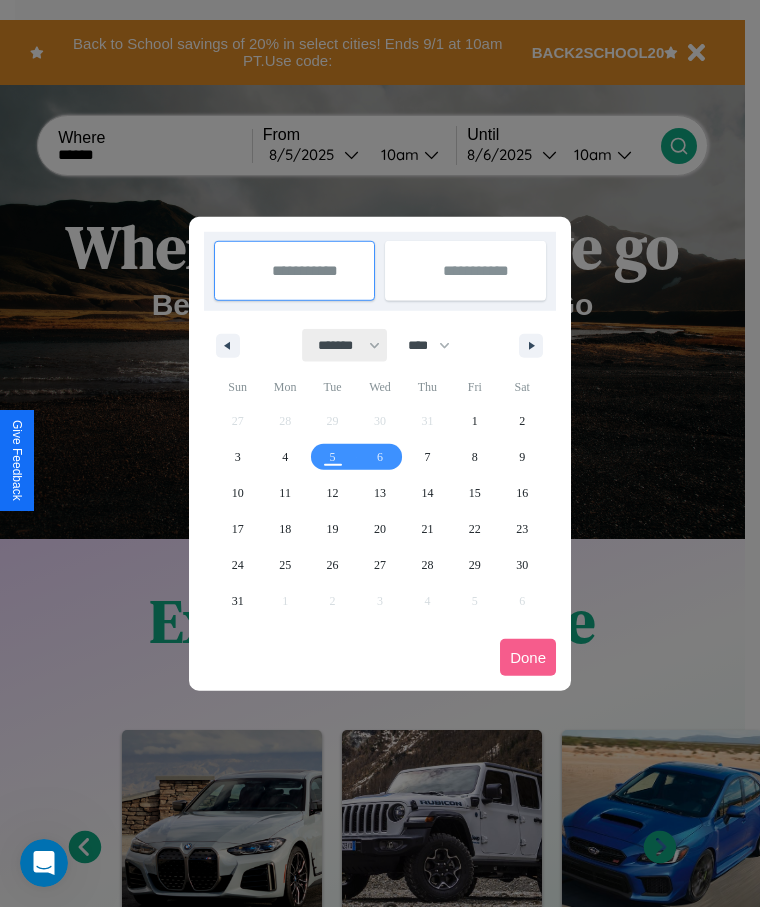 click on "******* ******** ***** ***** *** **** **** ****** ********* ******* ******** ********" at bounding box center (345, 345) 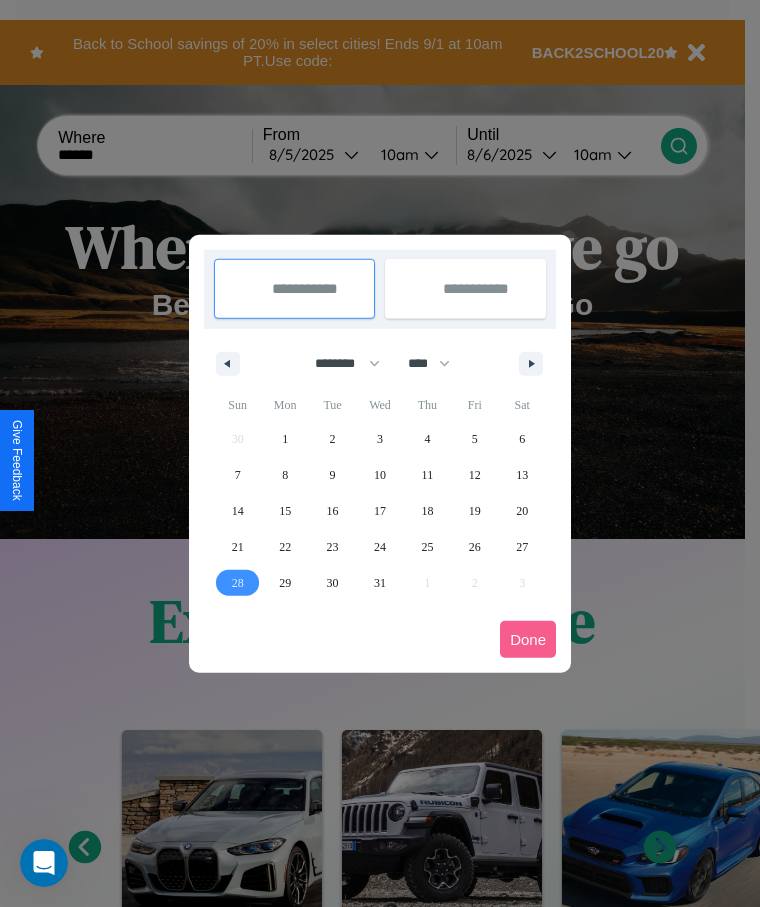 click on "28" at bounding box center (238, 583) 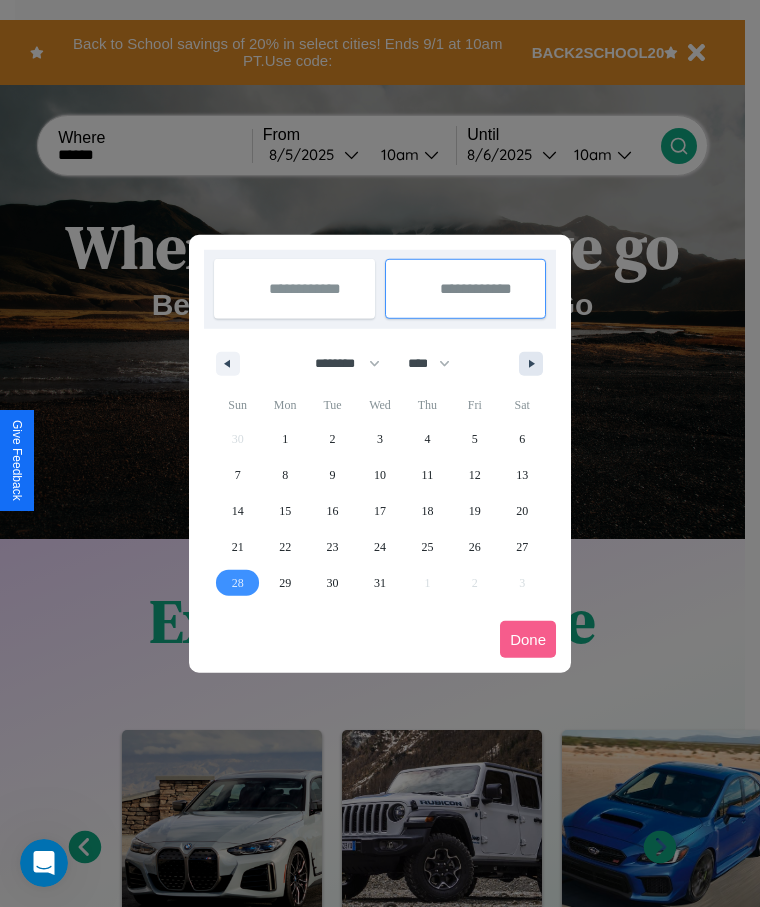 click at bounding box center (535, 364) 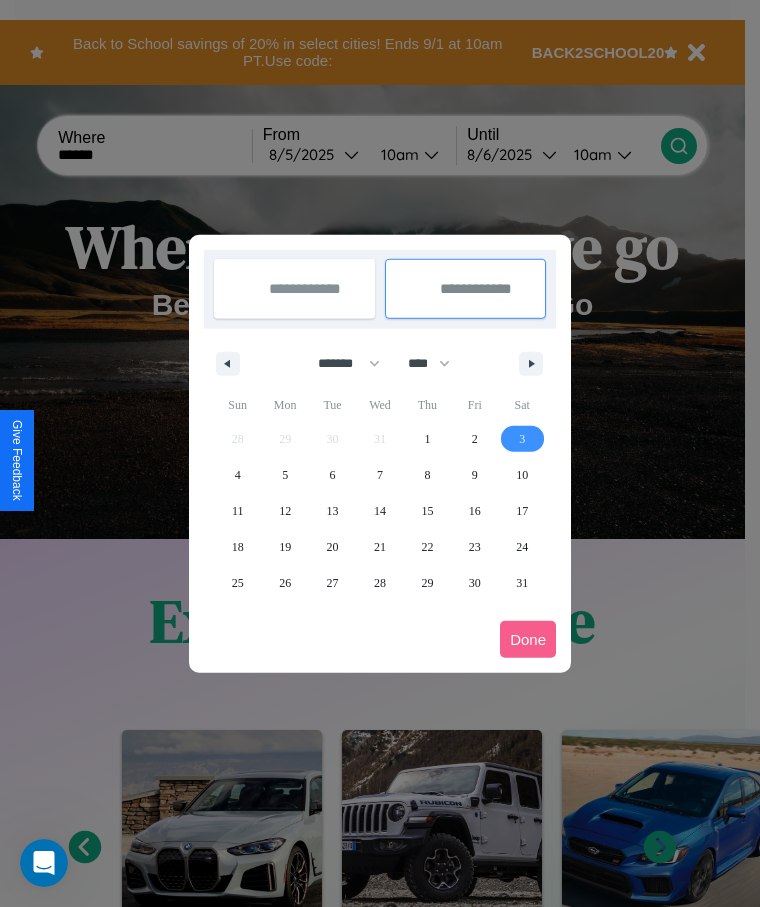 click on "3" at bounding box center (522, 439) 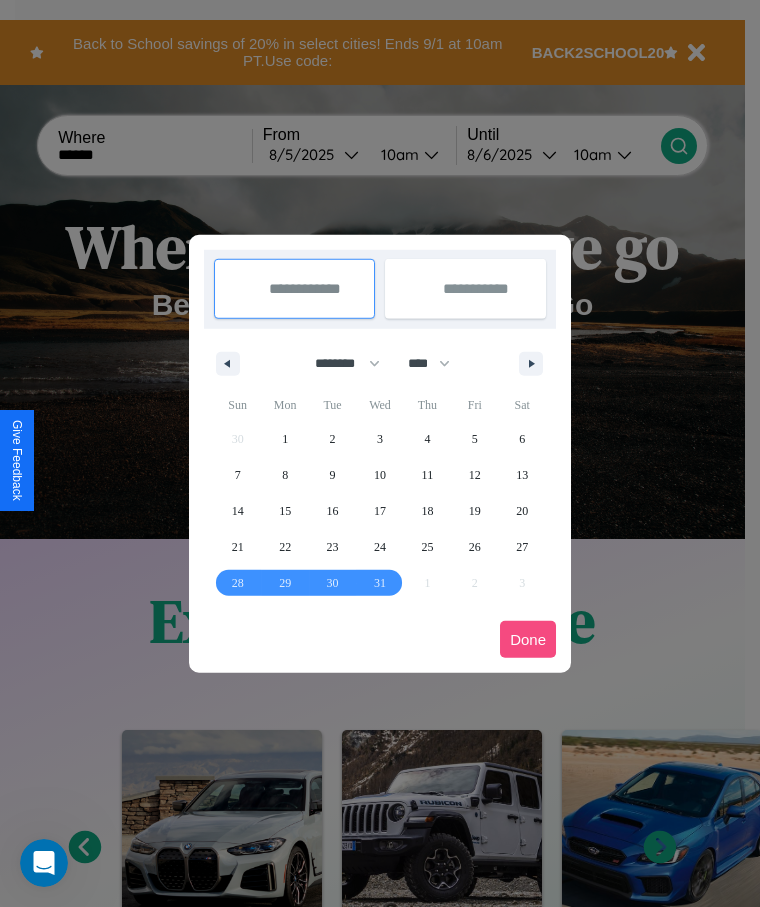 click on "Done" at bounding box center [528, 639] 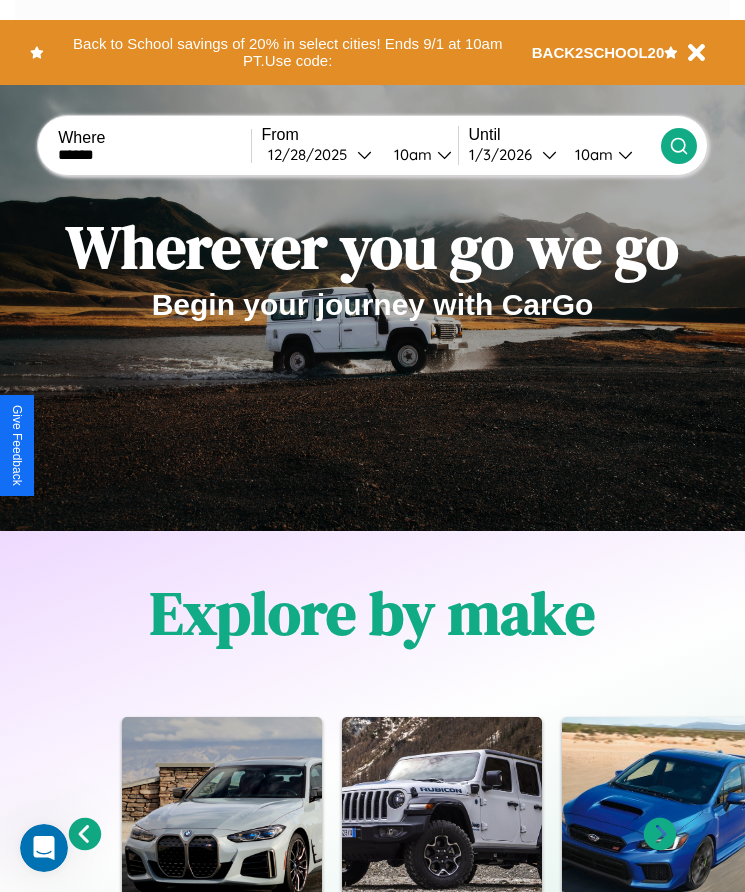 click on "10am" at bounding box center [410, 154] 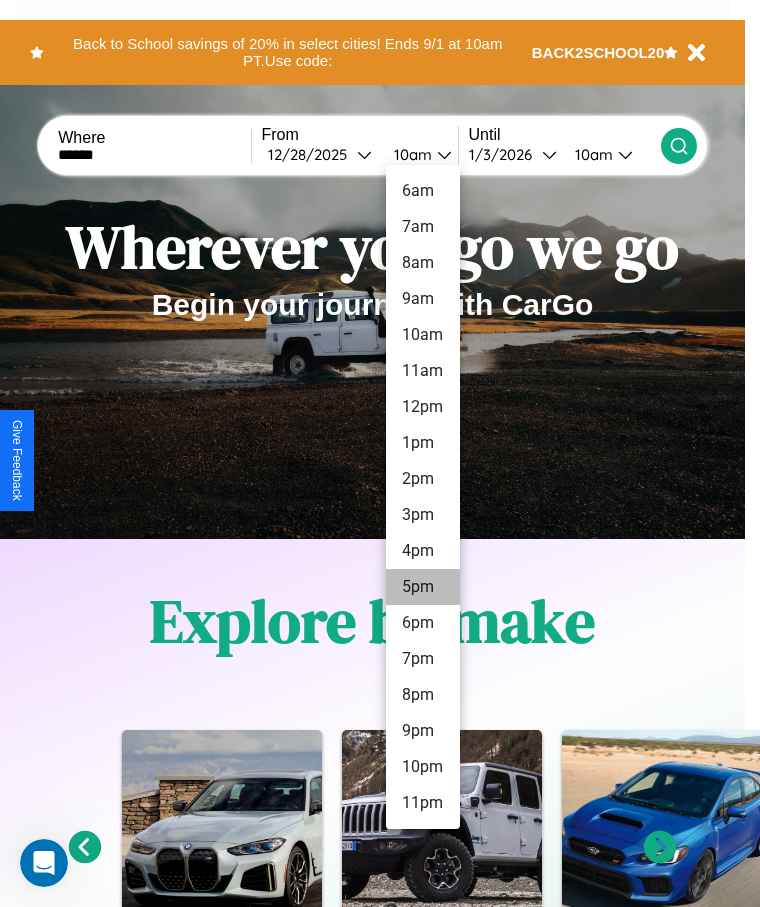 click on "5pm" at bounding box center [423, 587] 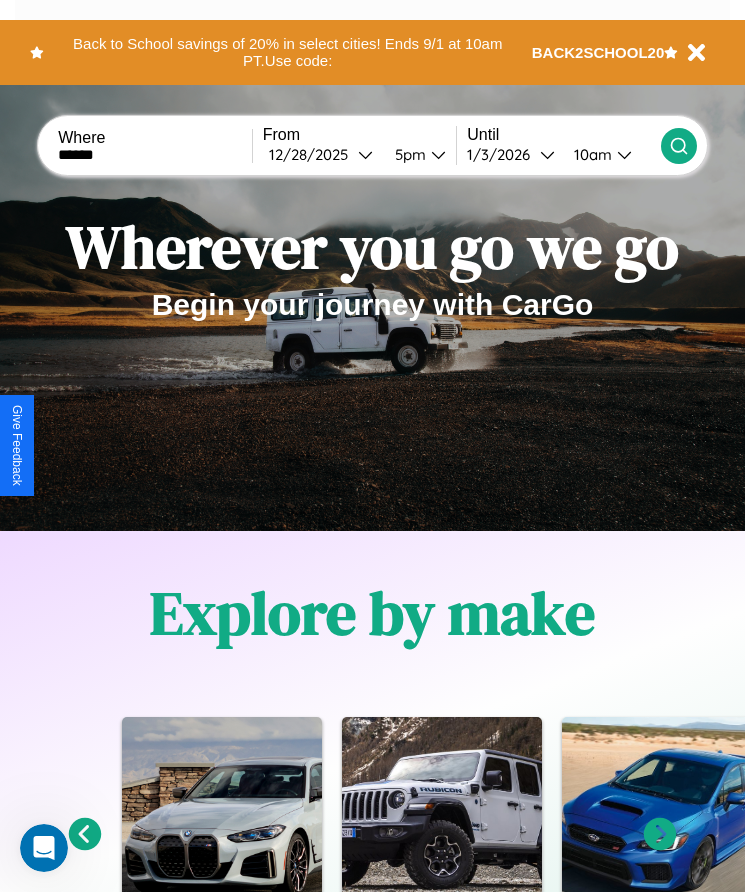 click on "10am" at bounding box center [590, 154] 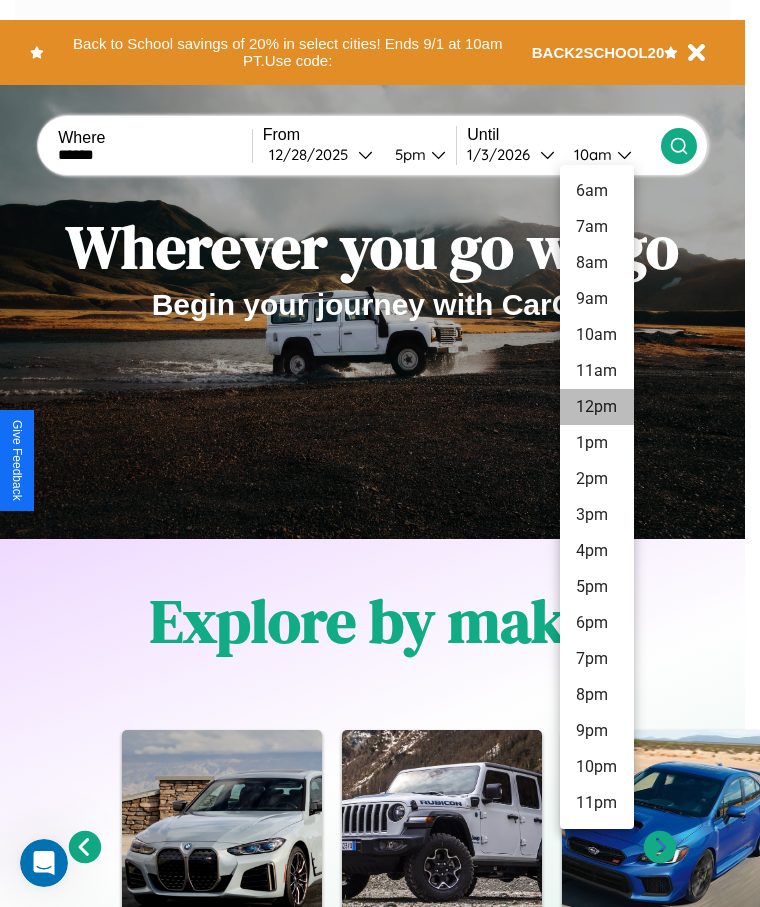 click on "12pm" at bounding box center [597, 407] 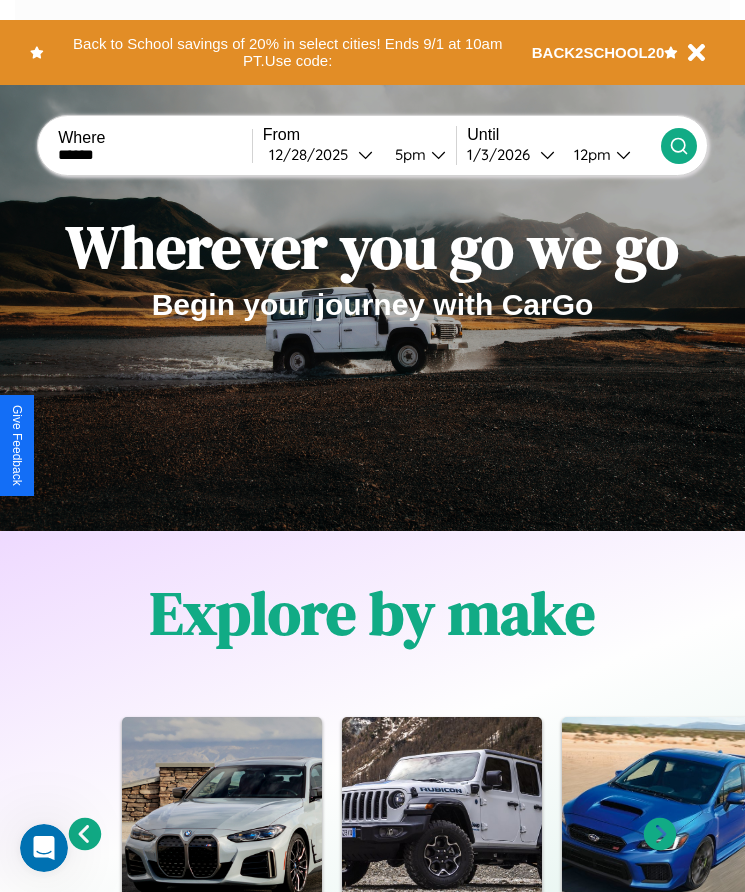 click 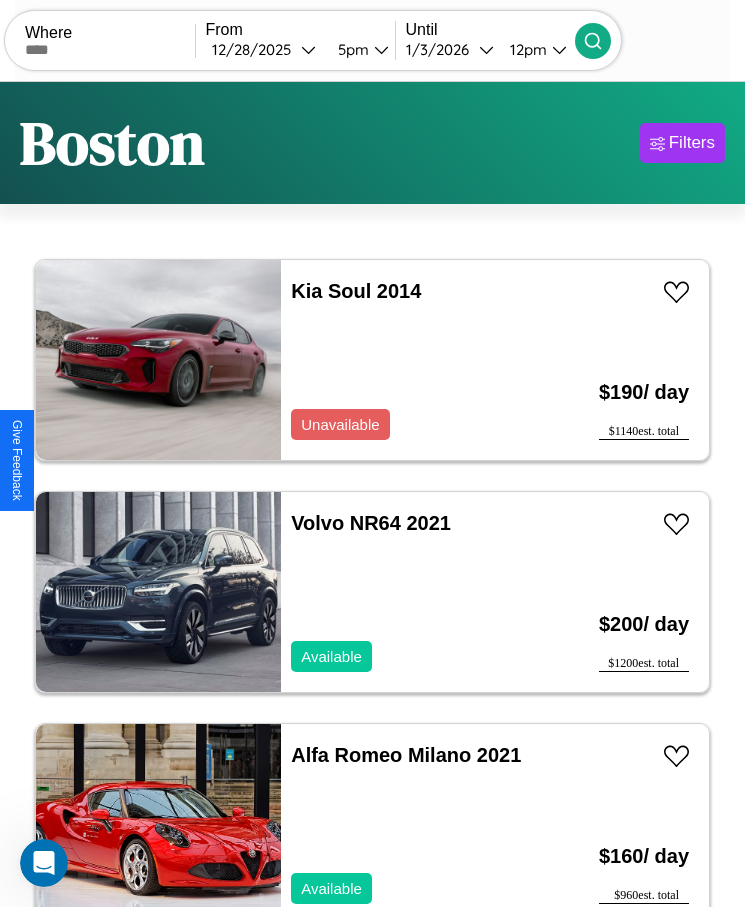 scroll, scrollTop: 50, scrollLeft: 0, axis: vertical 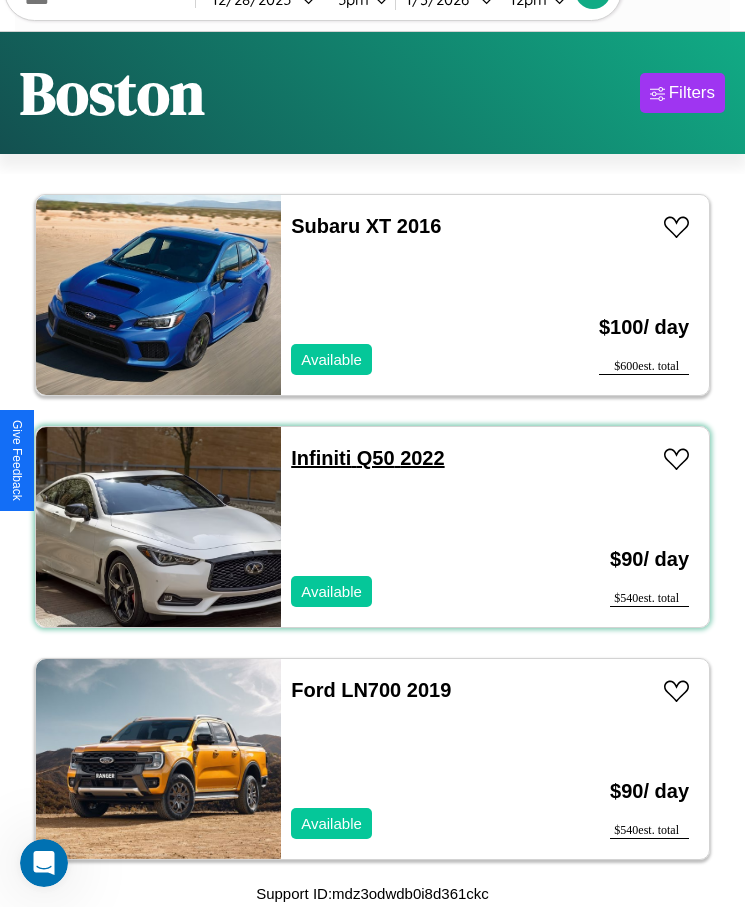 click on "Infiniti   Q50   2022" at bounding box center (367, 458) 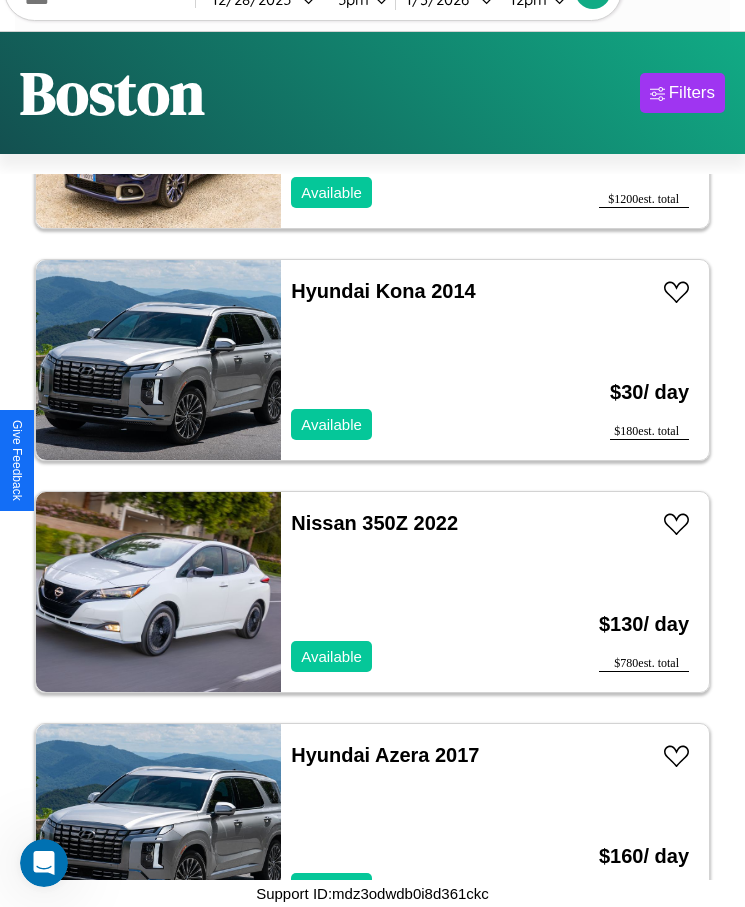 scroll, scrollTop: 11383, scrollLeft: 0, axis: vertical 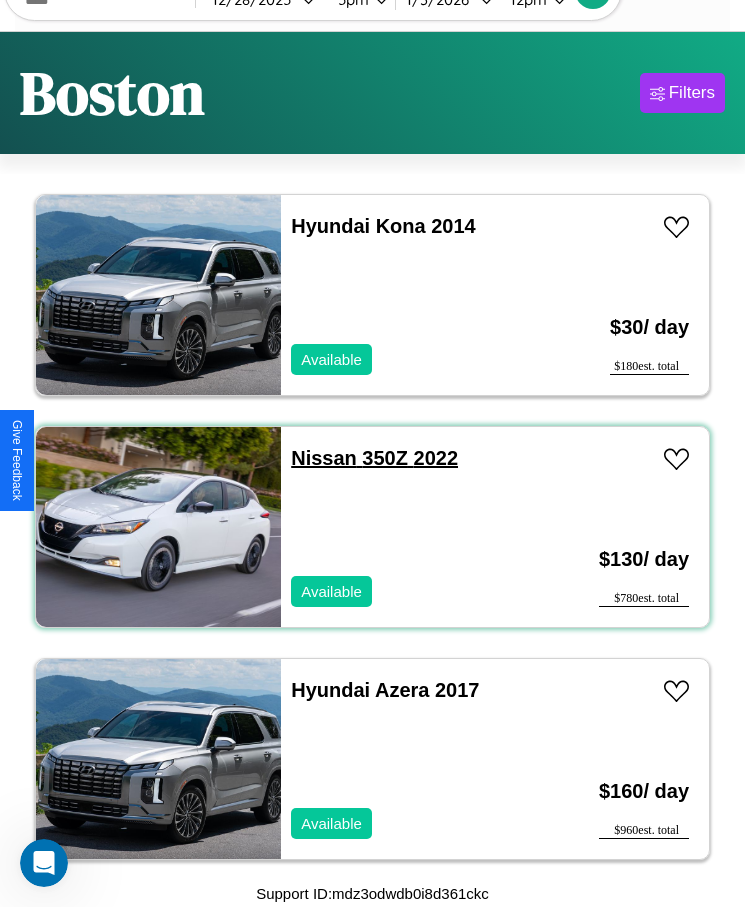 click on "Nissan   350Z   2022" at bounding box center (374, 458) 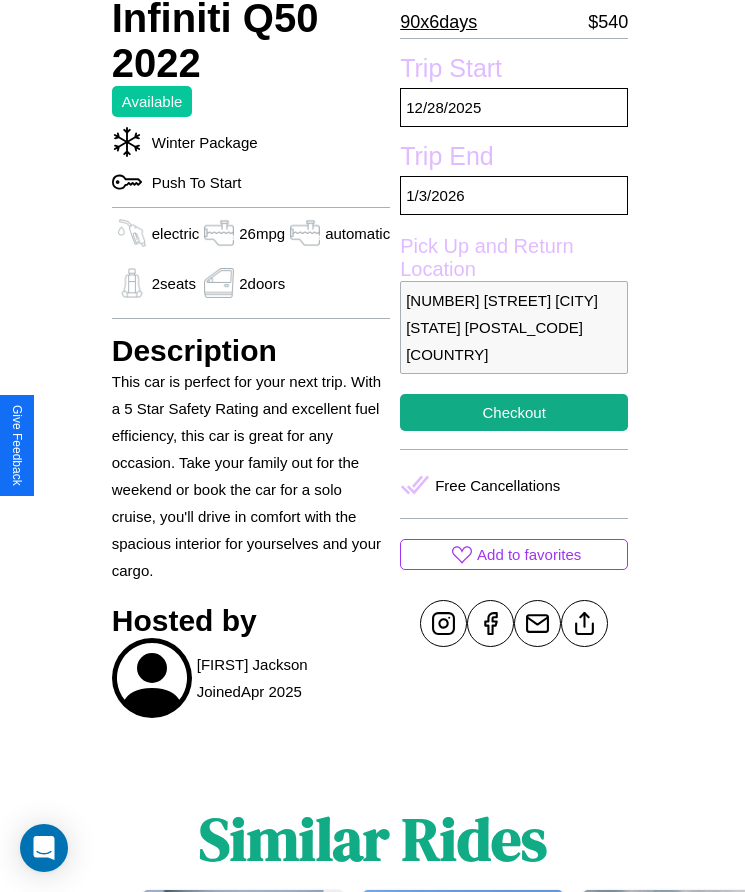 scroll, scrollTop: 569, scrollLeft: 0, axis: vertical 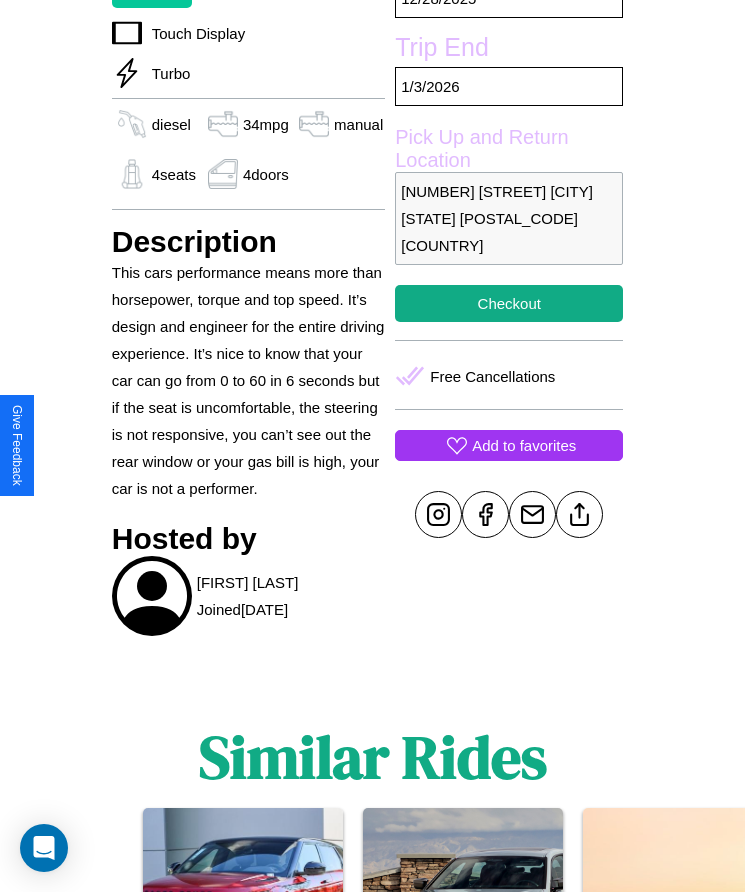 click on "Add to favorites" at bounding box center (524, 445) 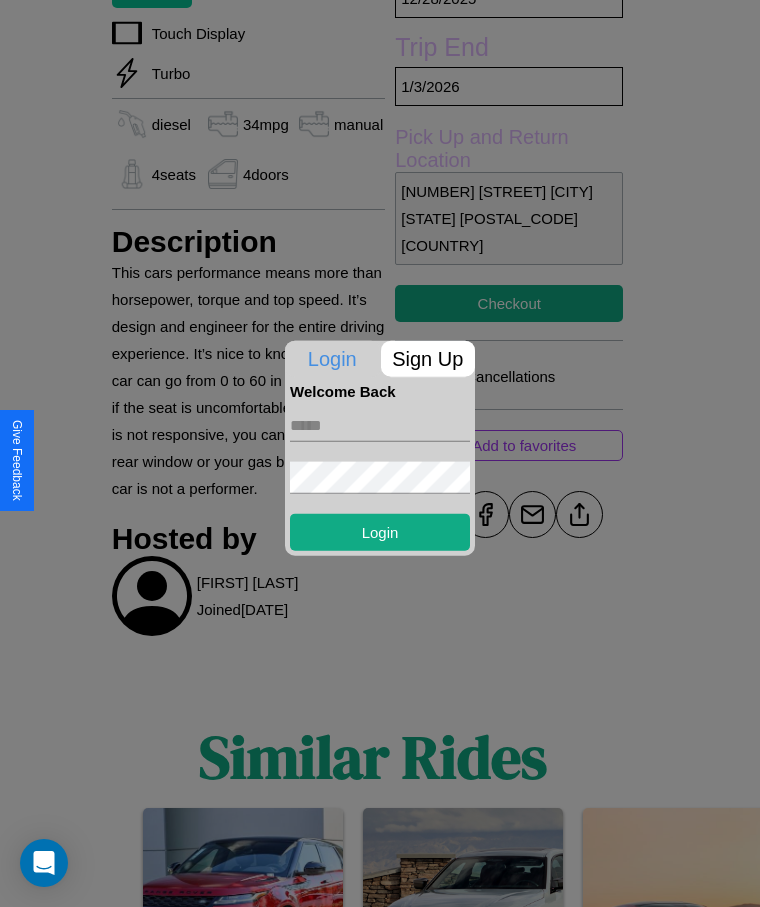 click on "Sign Up" at bounding box center (428, 358) 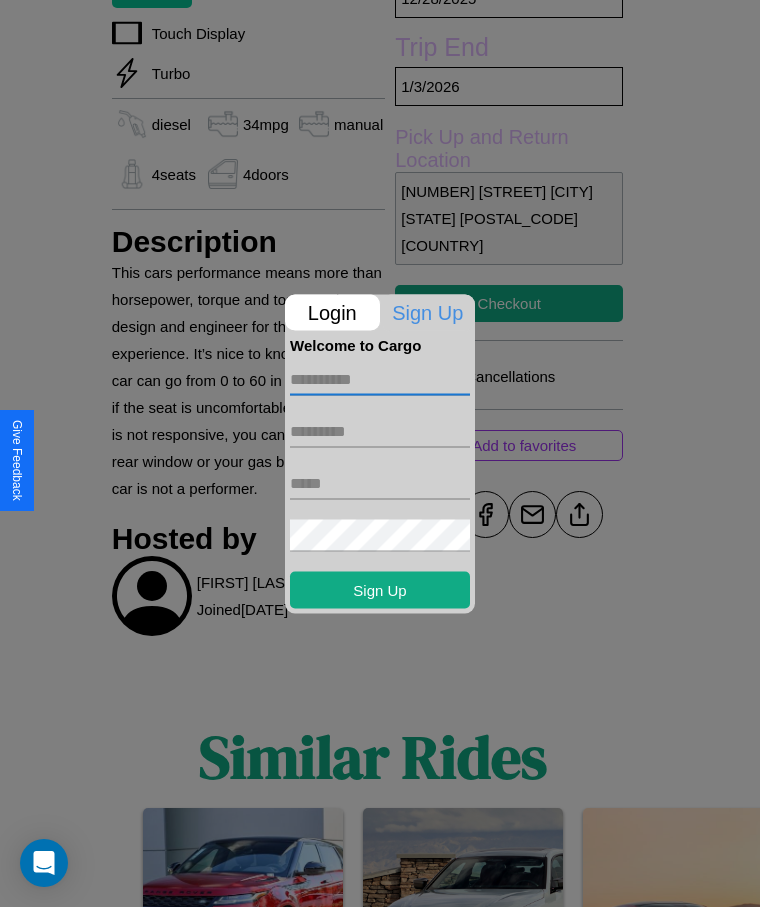 click at bounding box center [380, 379] 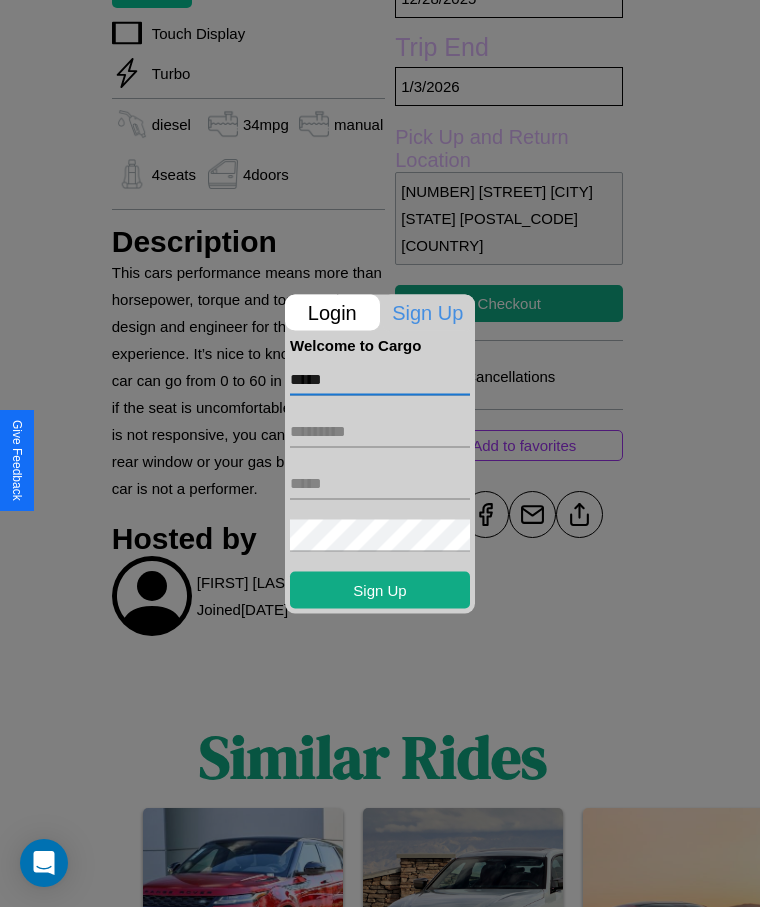 type on "*****" 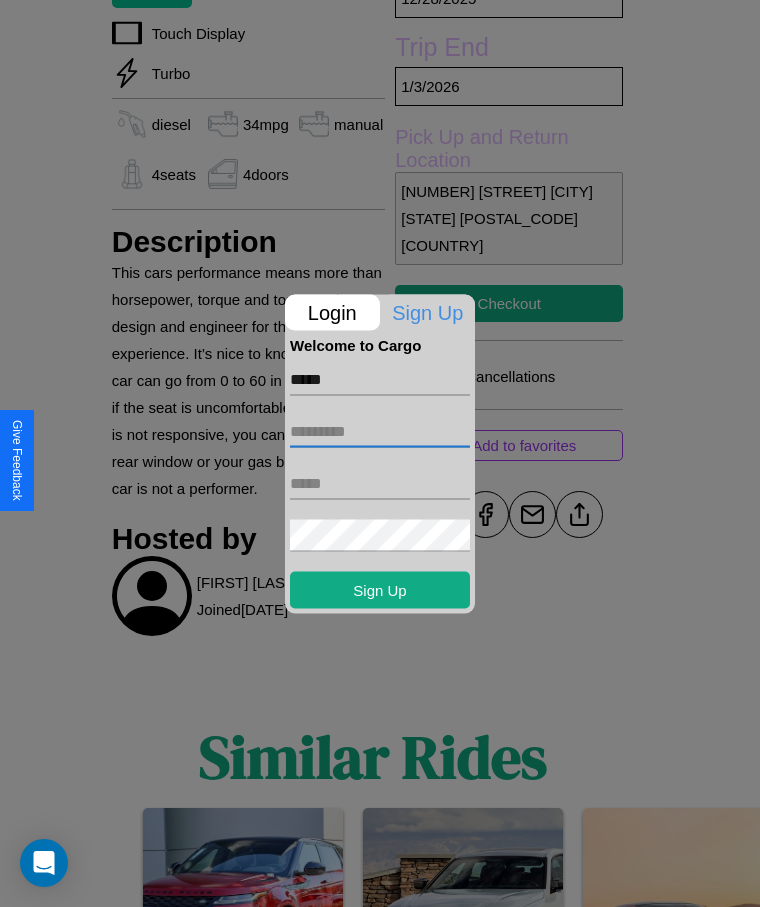 click at bounding box center (380, 431) 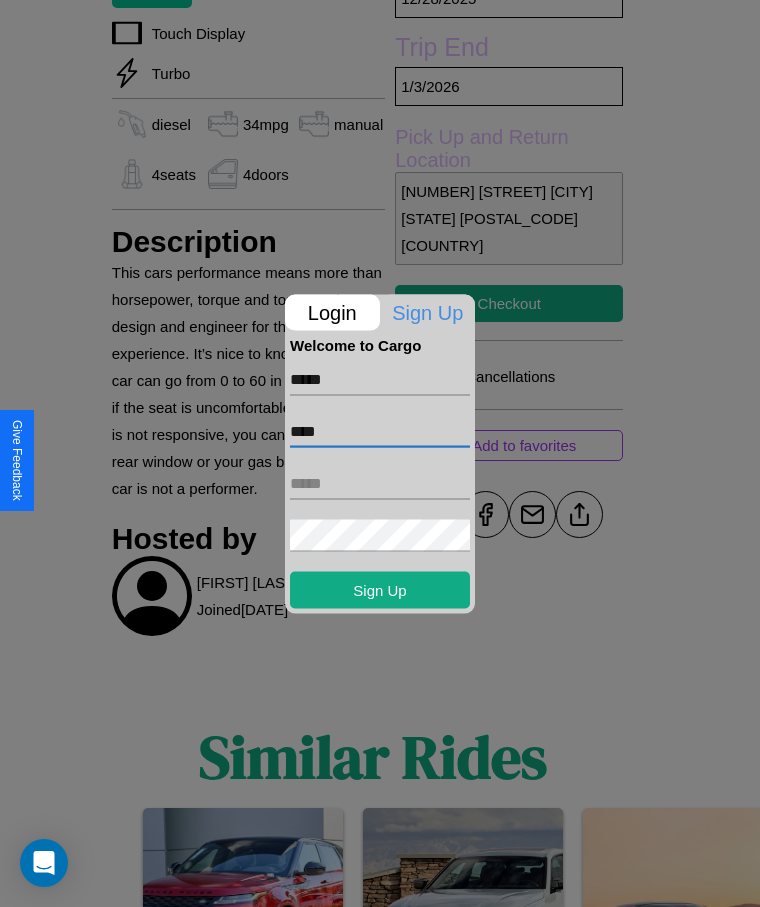type on "****" 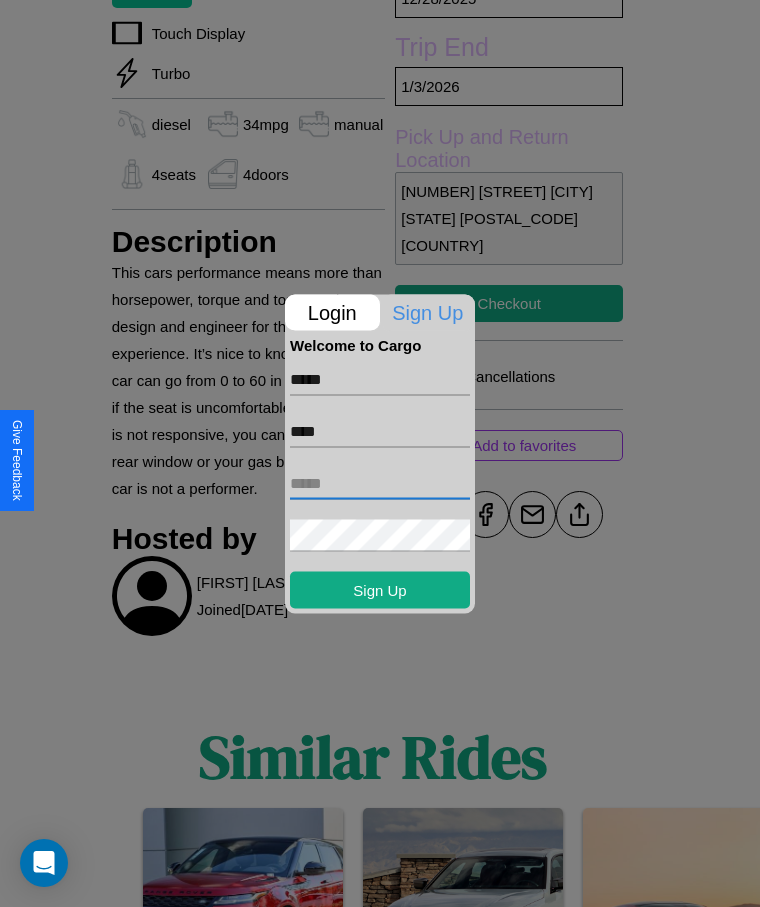 click at bounding box center (380, 483) 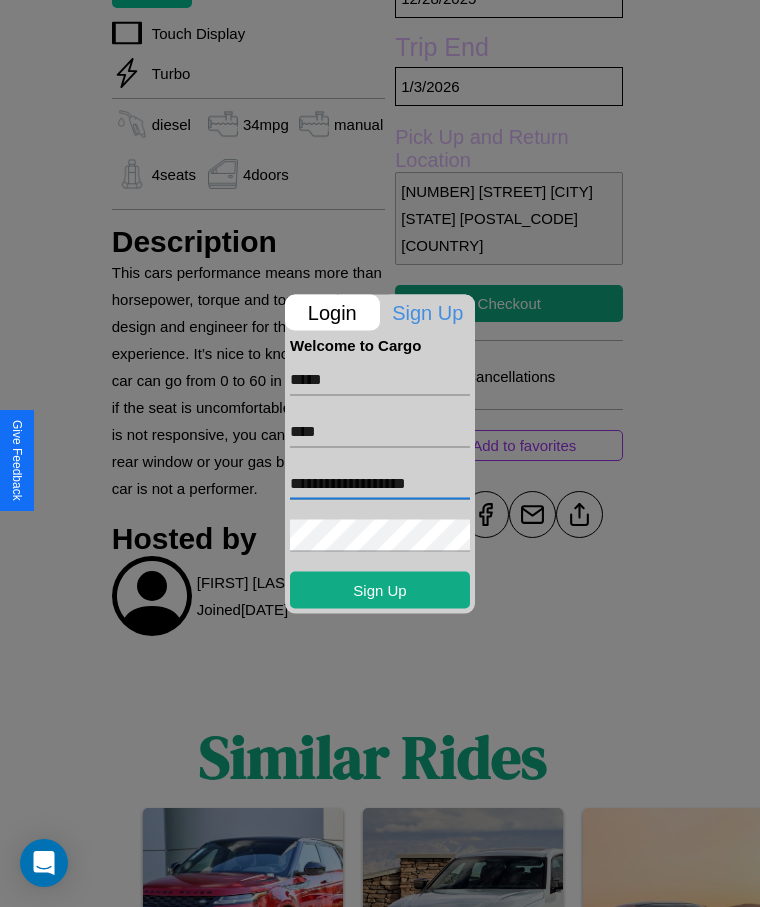 type on "**********" 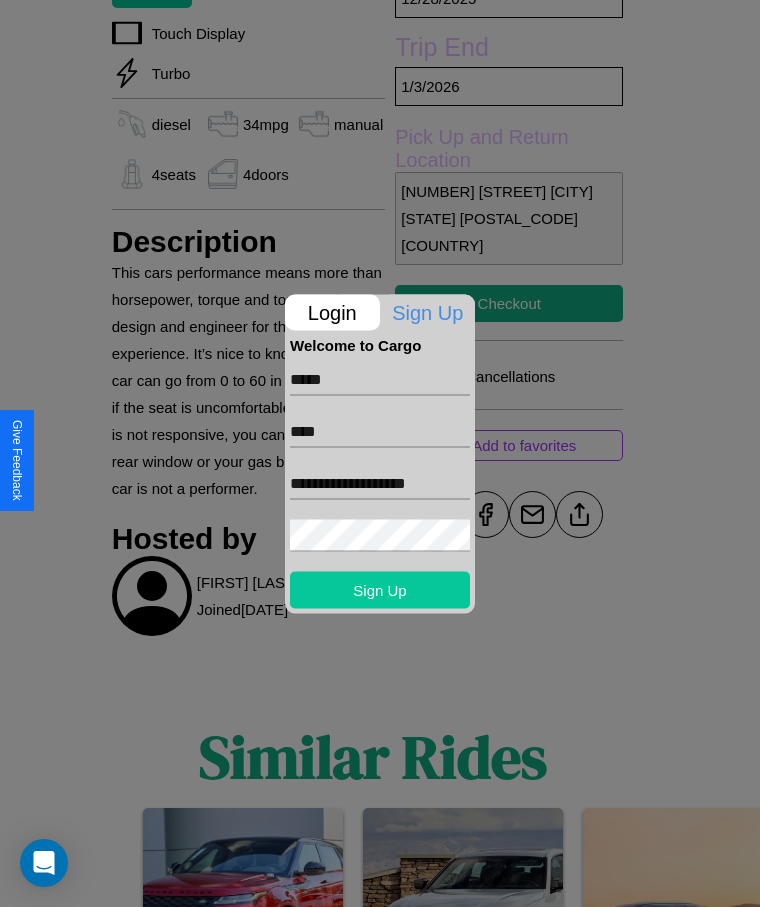 click on "Sign Up" at bounding box center [380, 589] 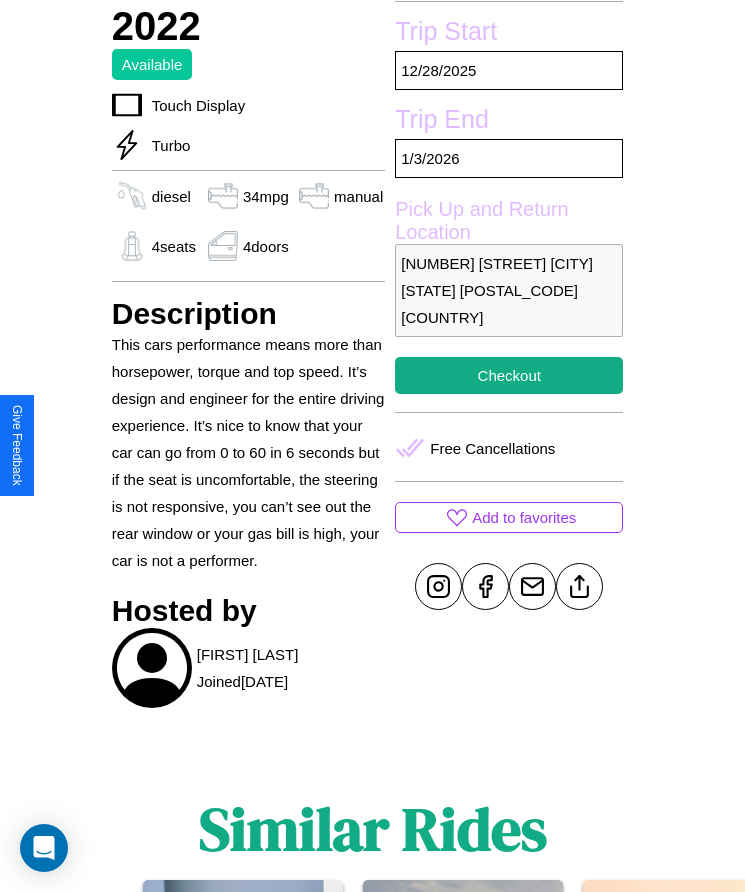 scroll, scrollTop: 566, scrollLeft: 0, axis: vertical 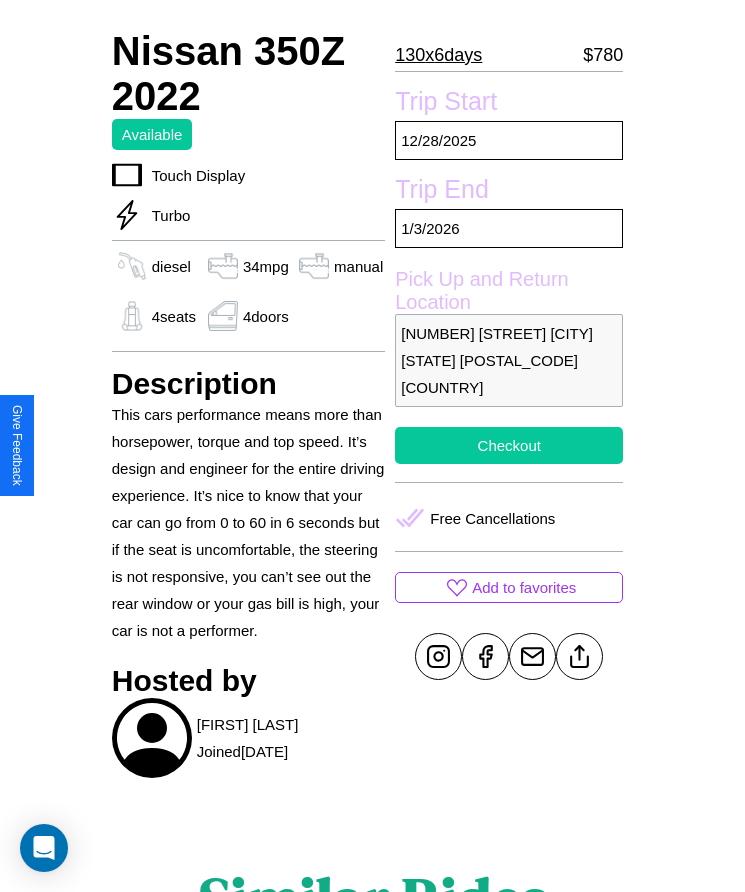 click on "Checkout" at bounding box center [509, 445] 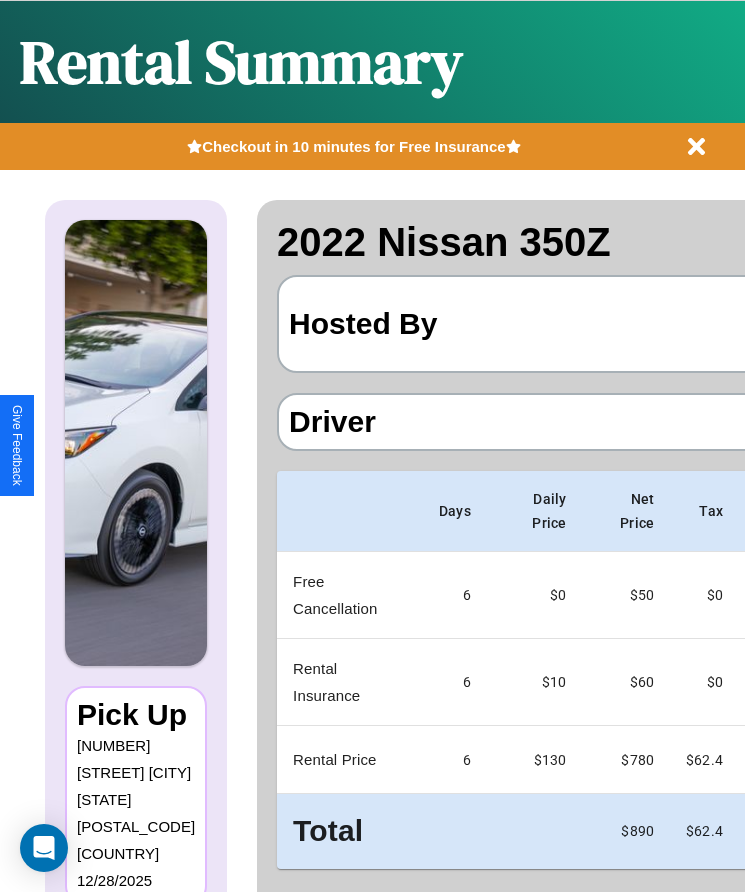 scroll, scrollTop: 0, scrollLeft: 148, axis: horizontal 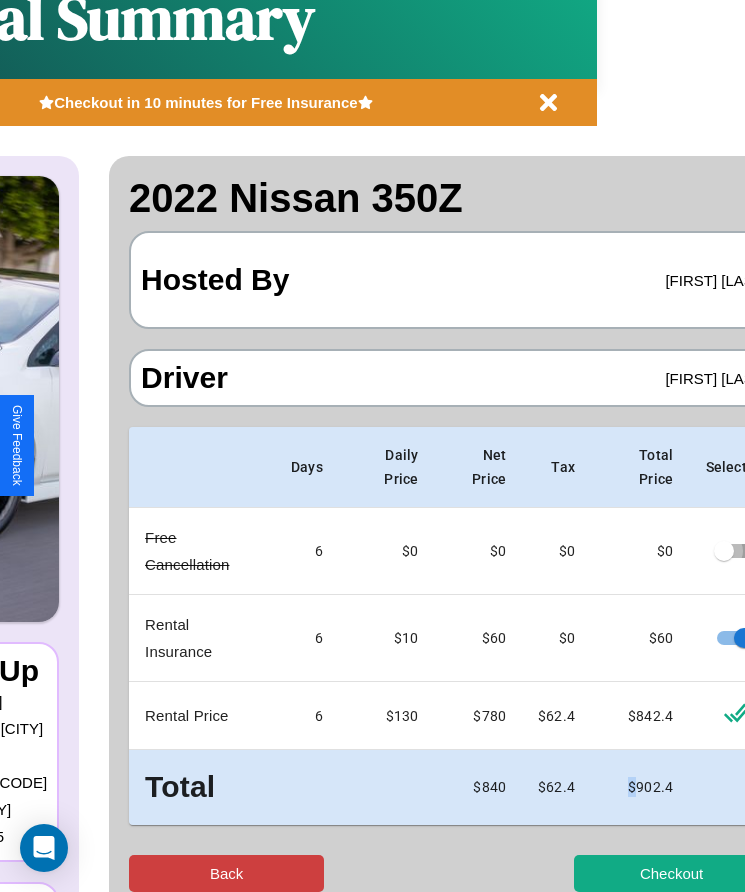 click on "Back" at bounding box center [226, 873] 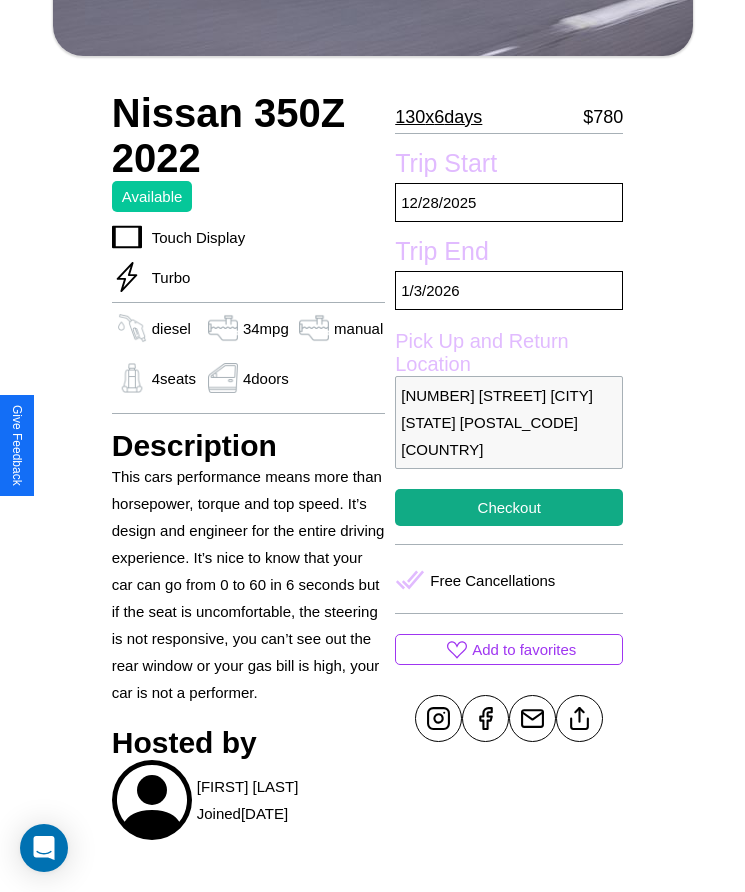 scroll, scrollTop: 928, scrollLeft: 0, axis: vertical 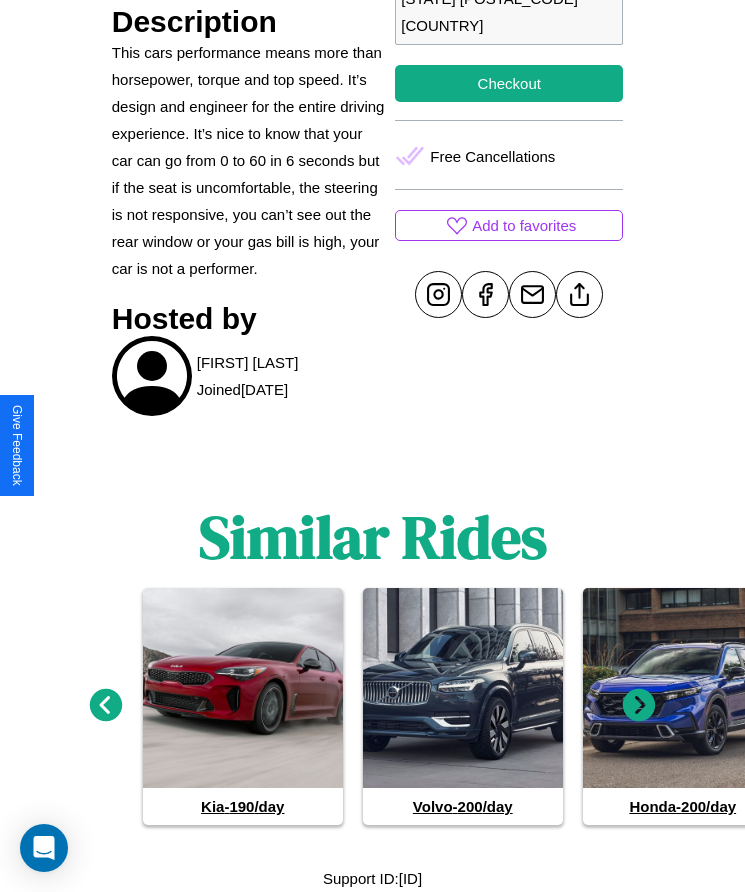 click 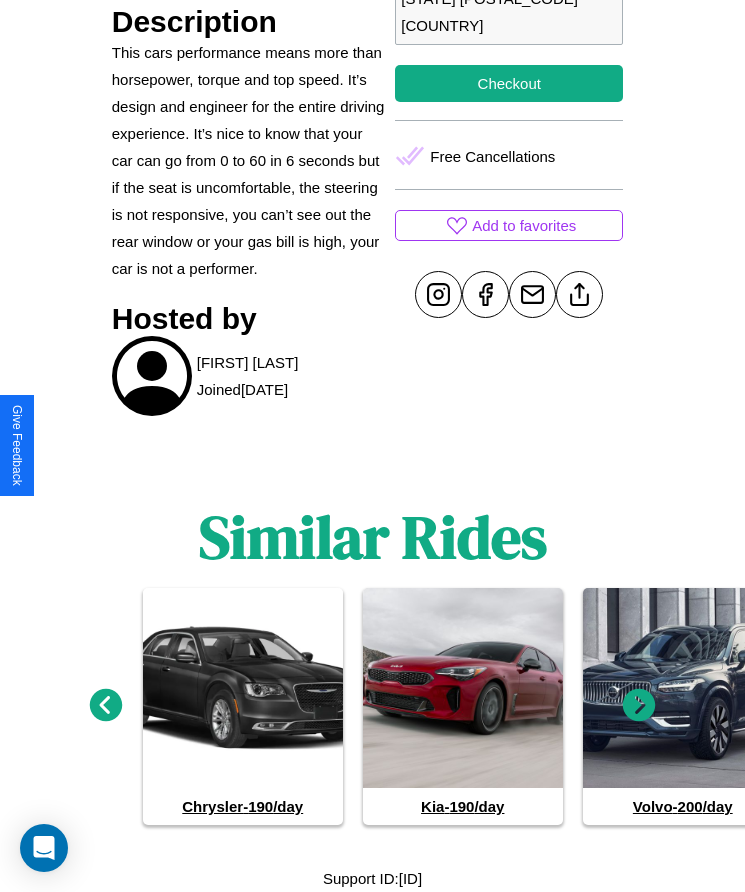click 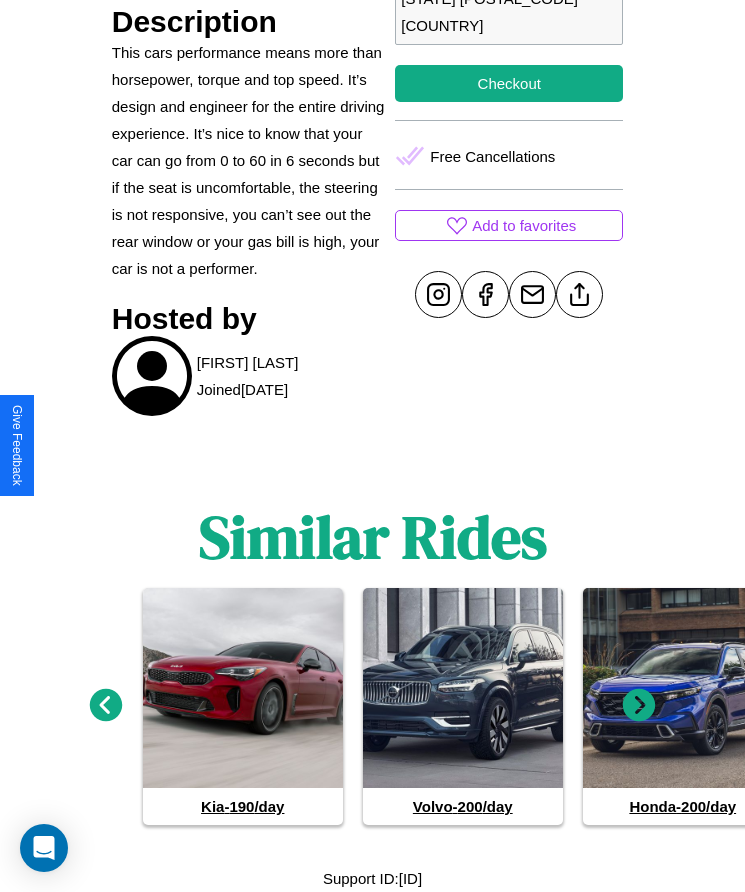 click 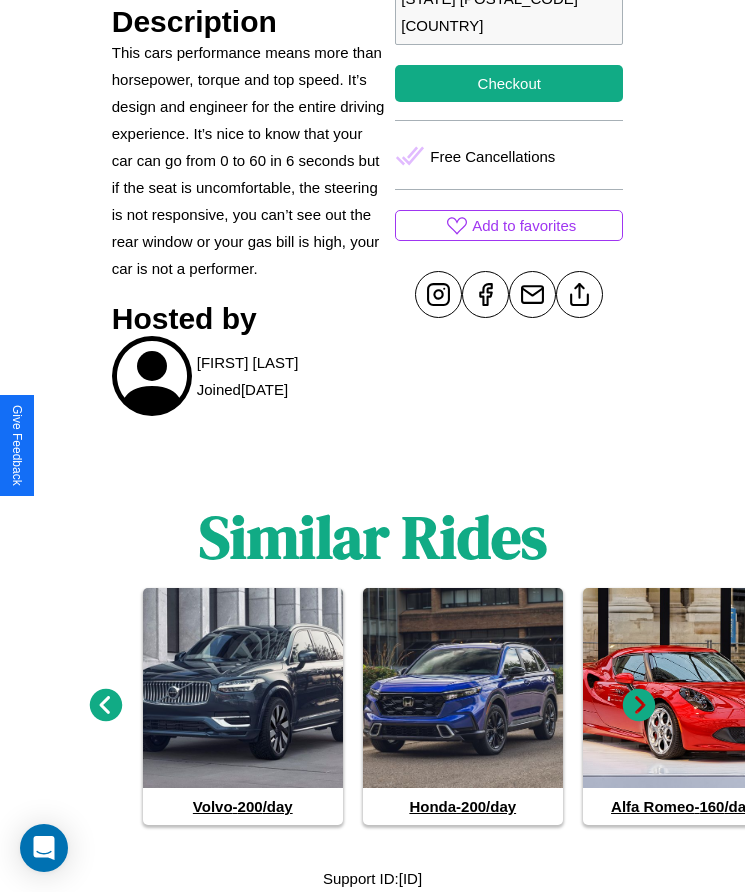 click 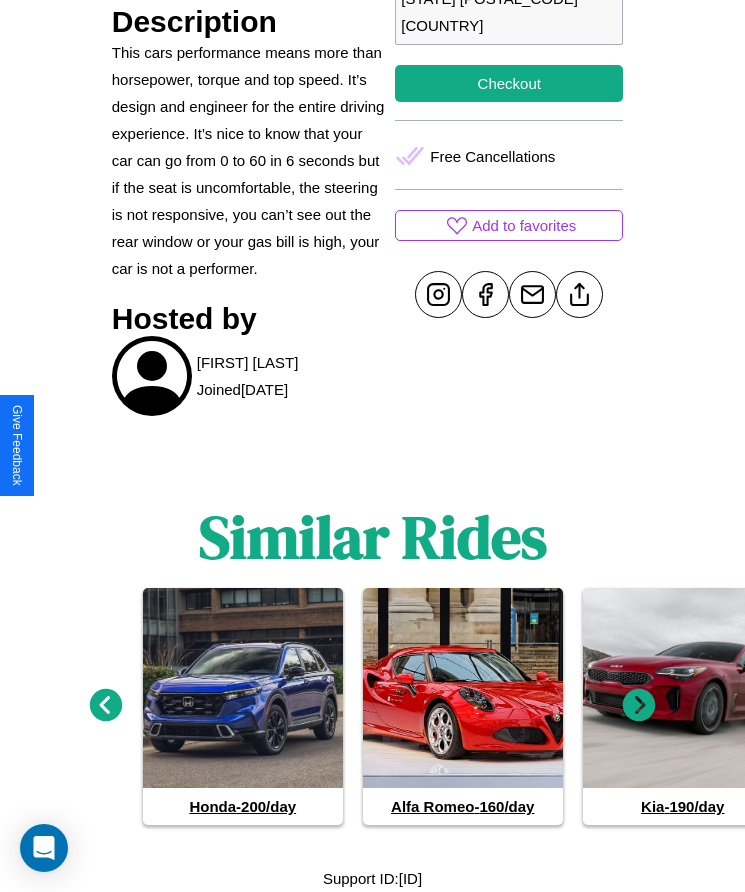 click 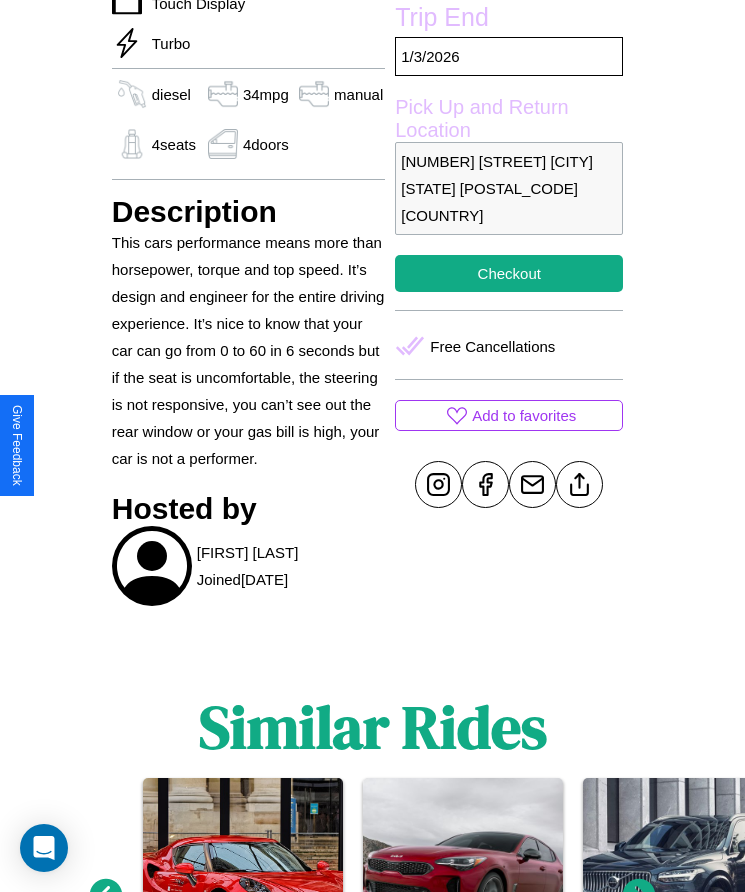 scroll, scrollTop: 708, scrollLeft: 0, axis: vertical 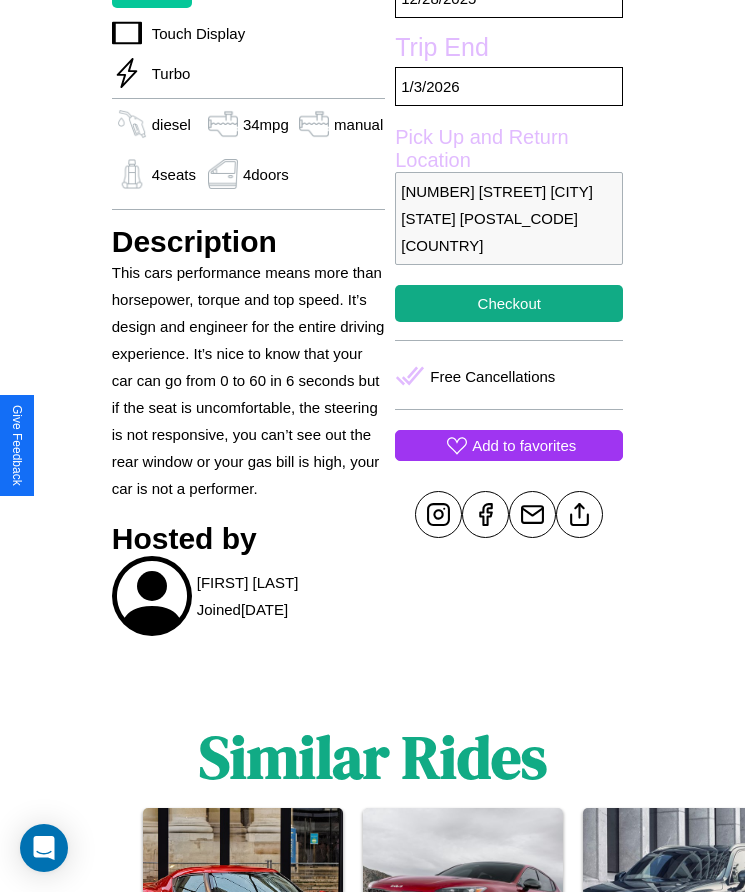 click on "Add to favorites" at bounding box center (524, 445) 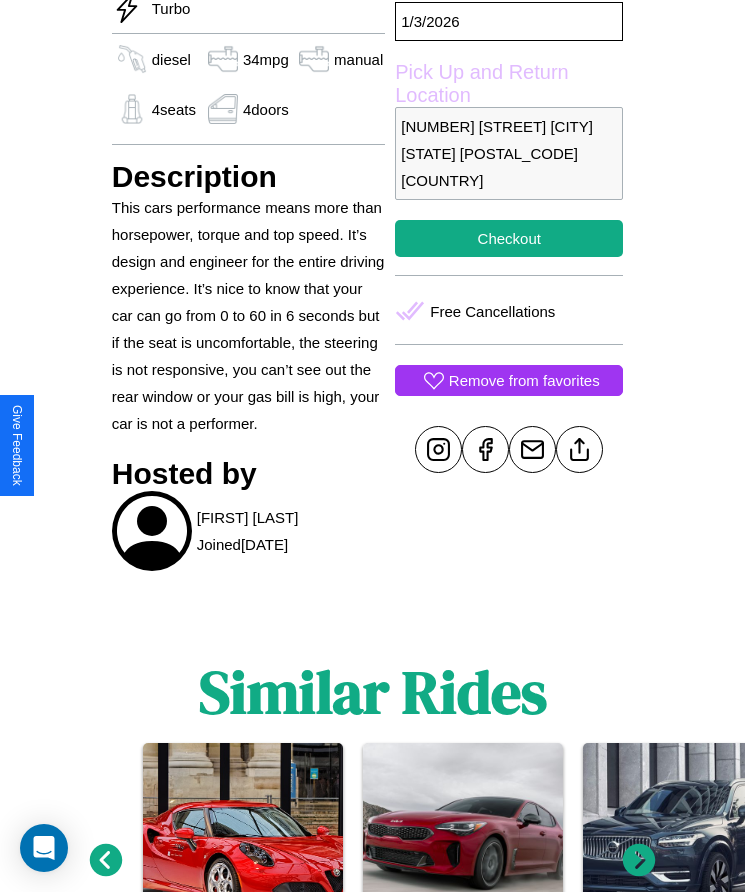 scroll, scrollTop: 777, scrollLeft: 0, axis: vertical 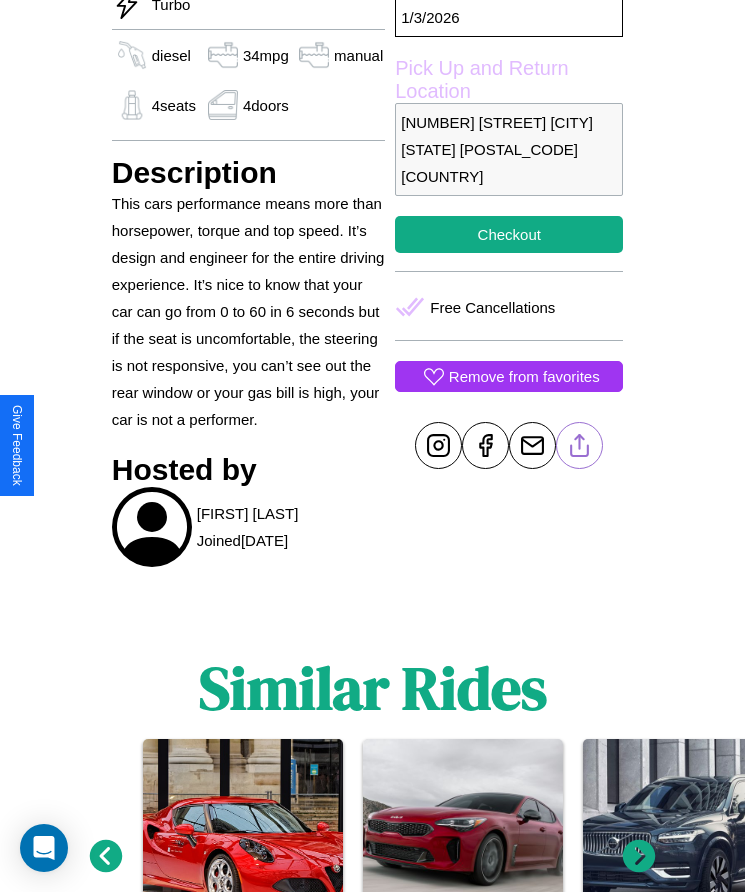 click 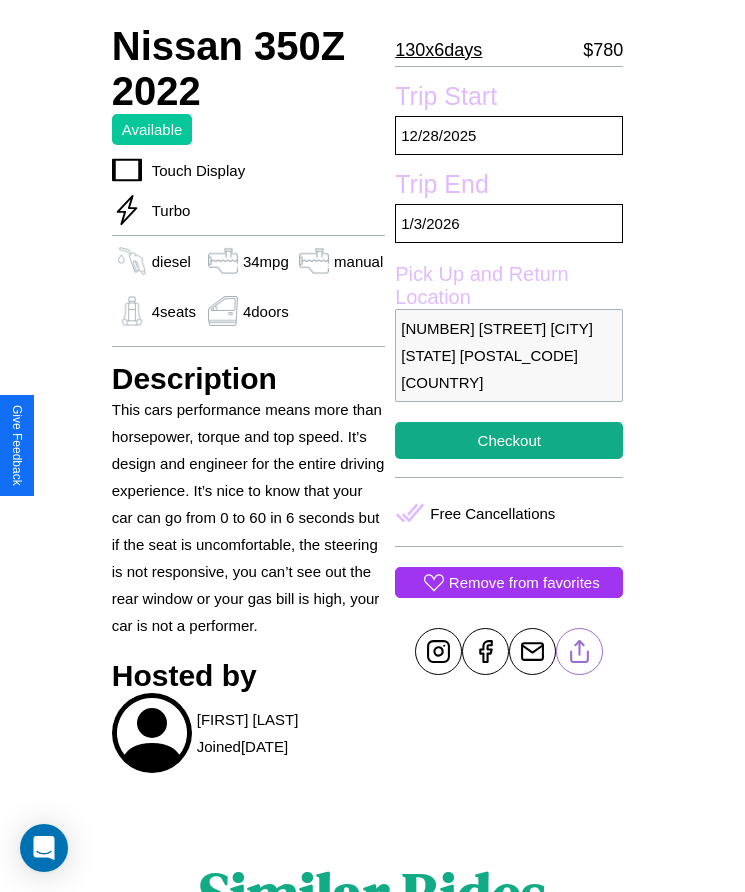 scroll, scrollTop: 566, scrollLeft: 0, axis: vertical 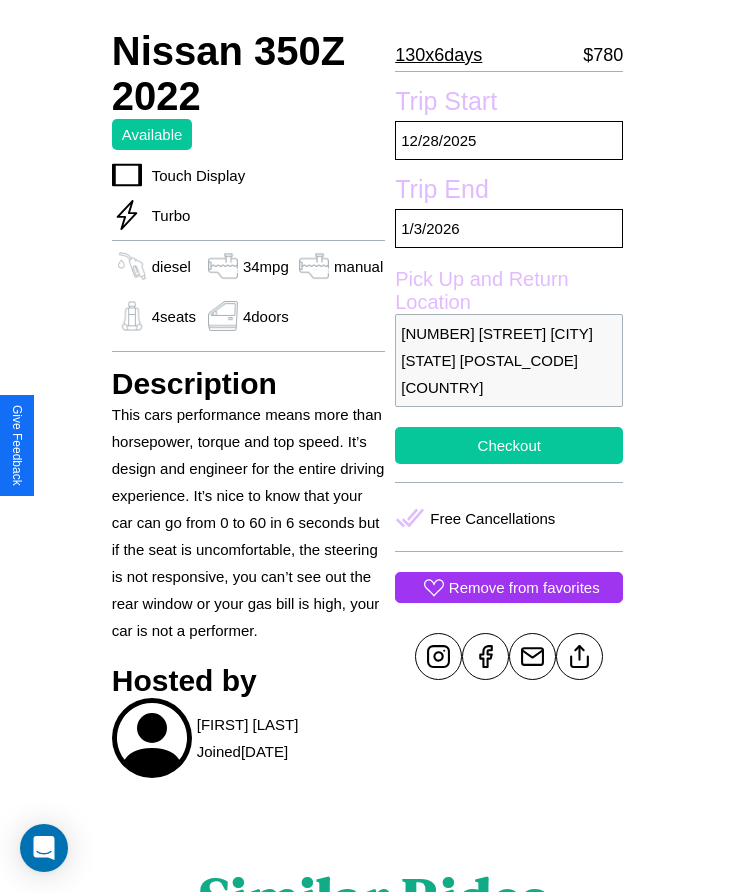 click on "Checkout" at bounding box center [509, 445] 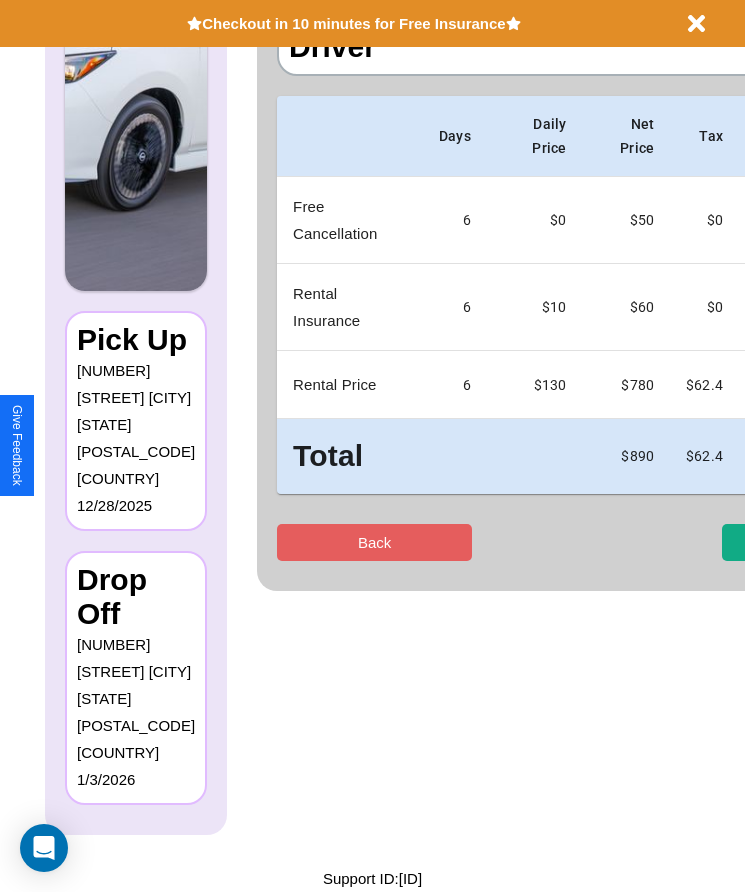 scroll, scrollTop: 0, scrollLeft: 0, axis: both 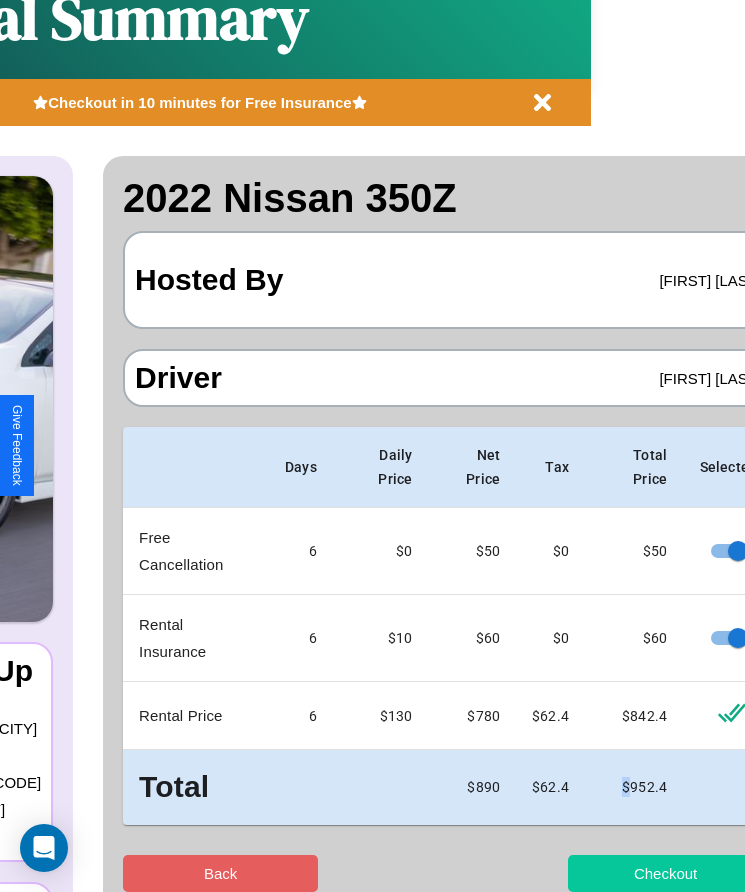 click on "Checkout" at bounding box center [665, 873] 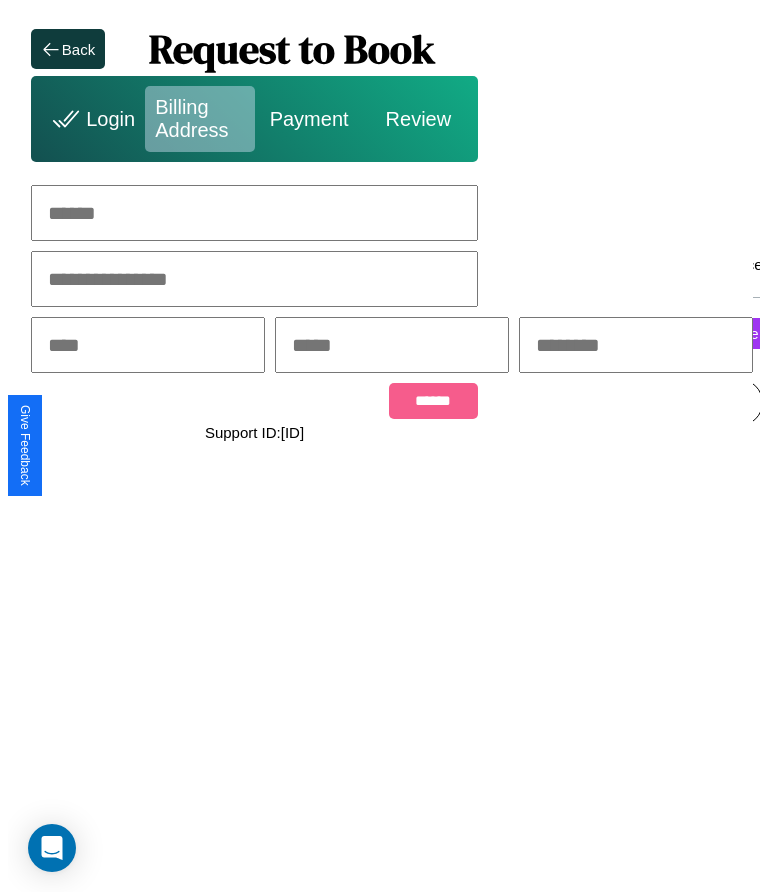 scroll, scrollTop: 0, scrollLeft: 0, axis: both 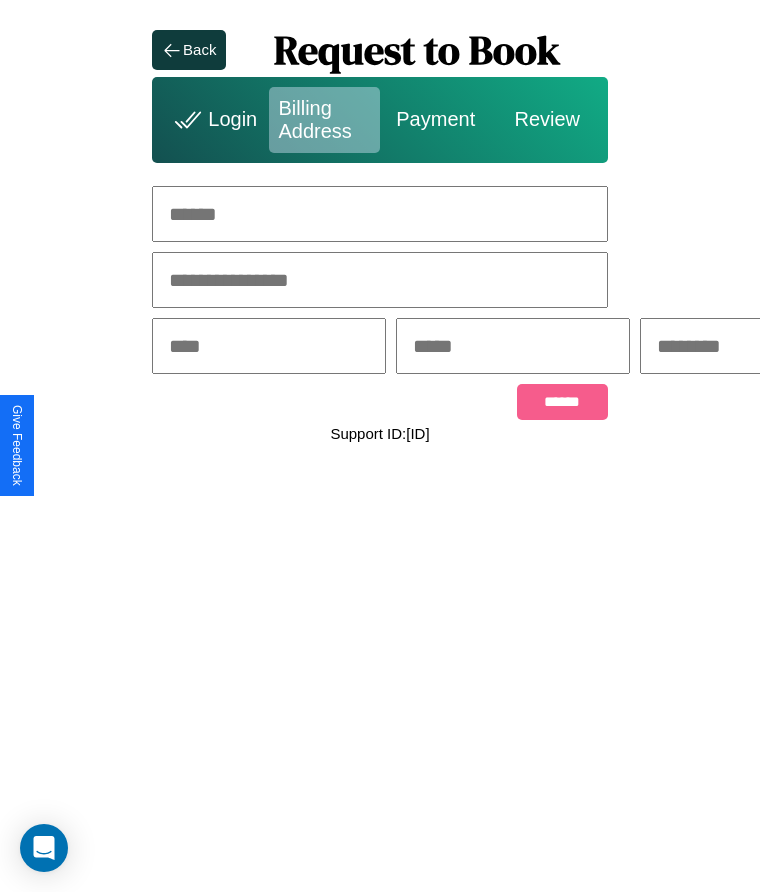 click at bounding box center [380, 214] 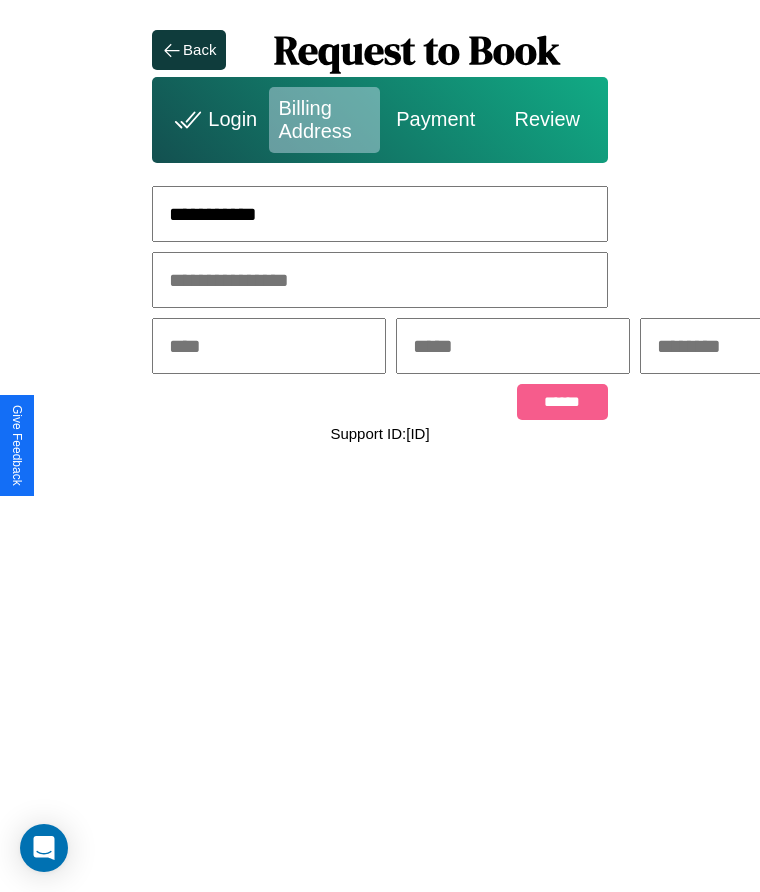 type on "**********" 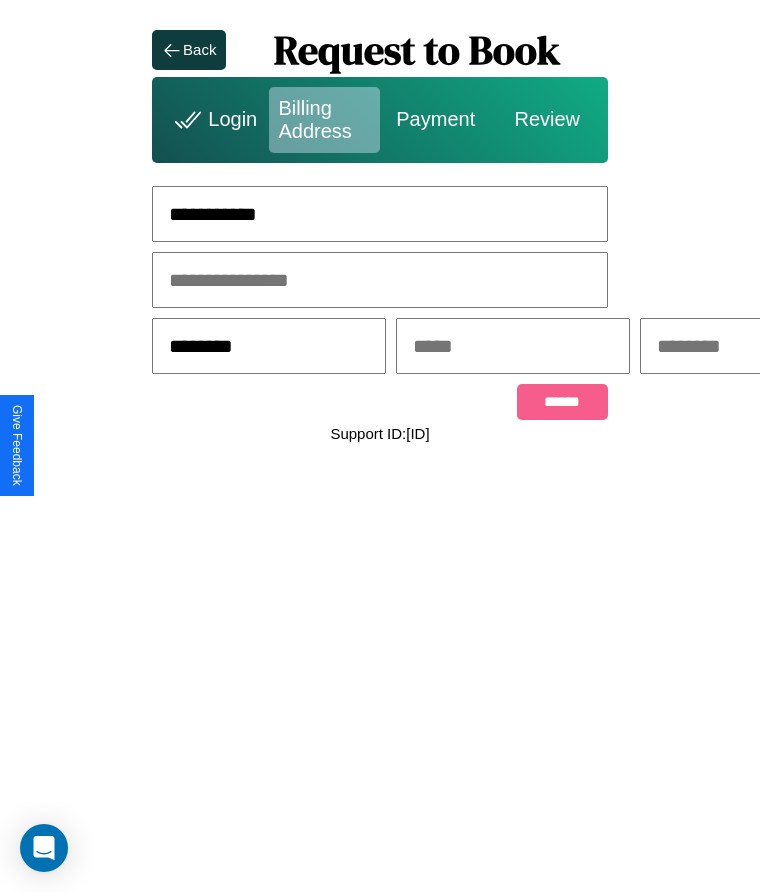 type on "********" 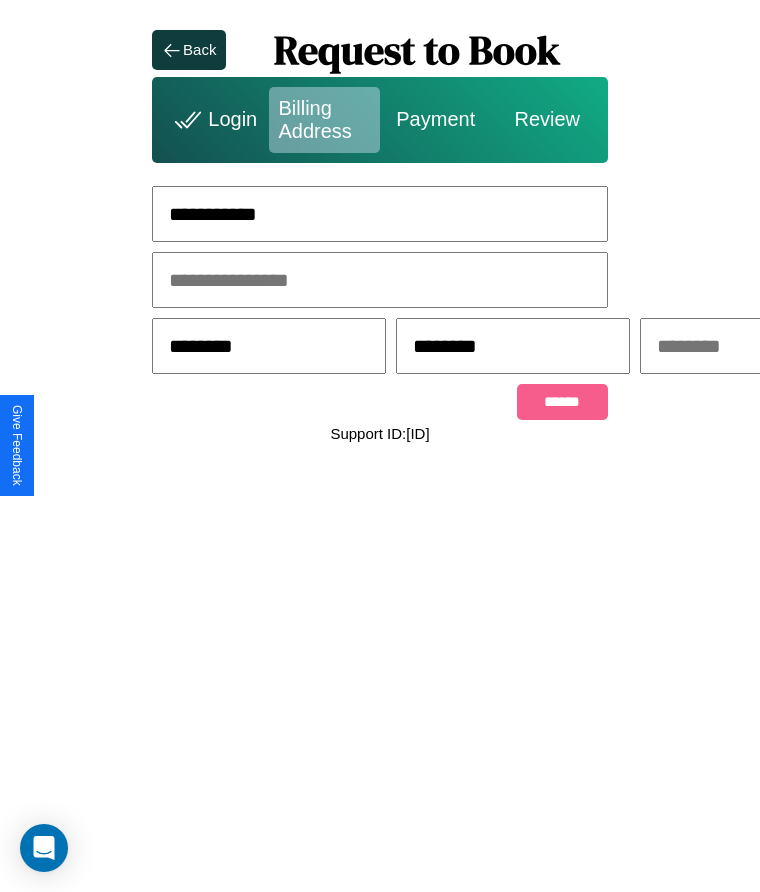 scroll, scrollTop: 0, scrollLeft: 309, axis: horizontal 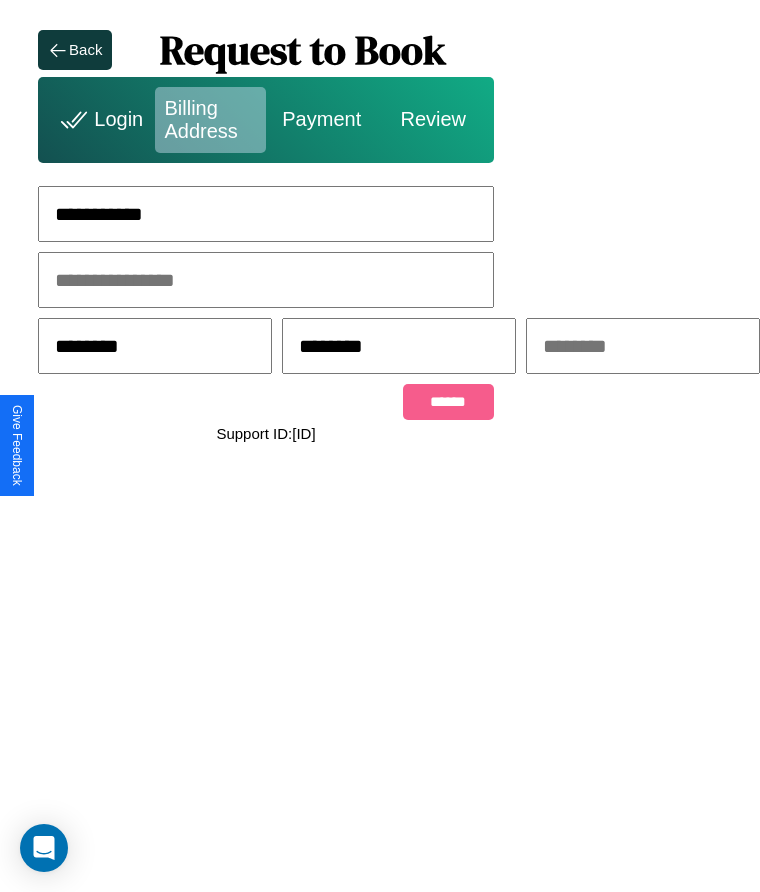 type on "********" 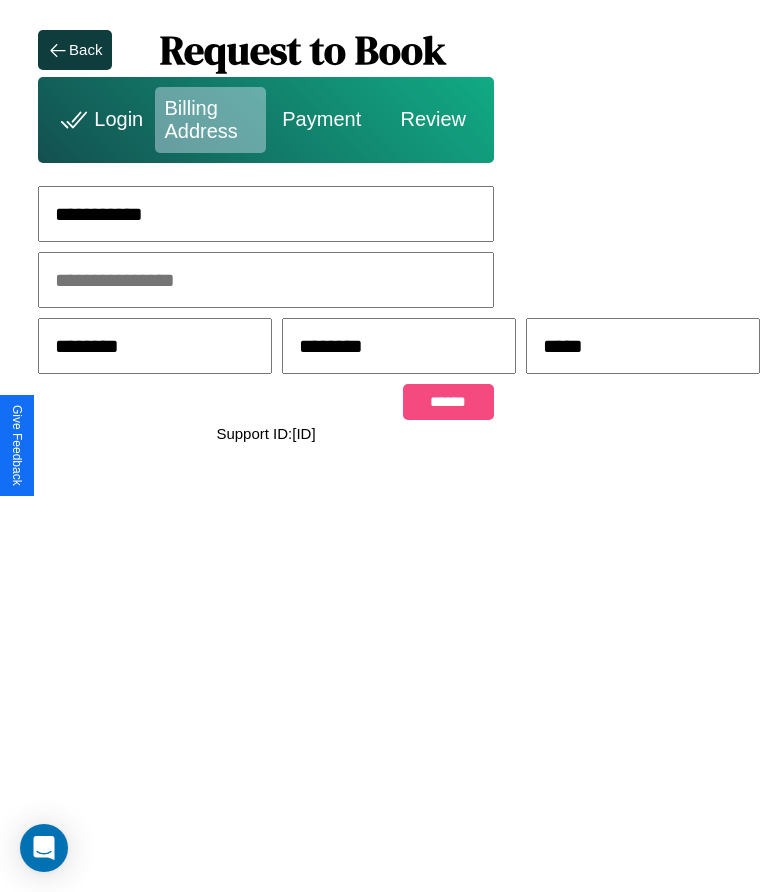 type on "*****" 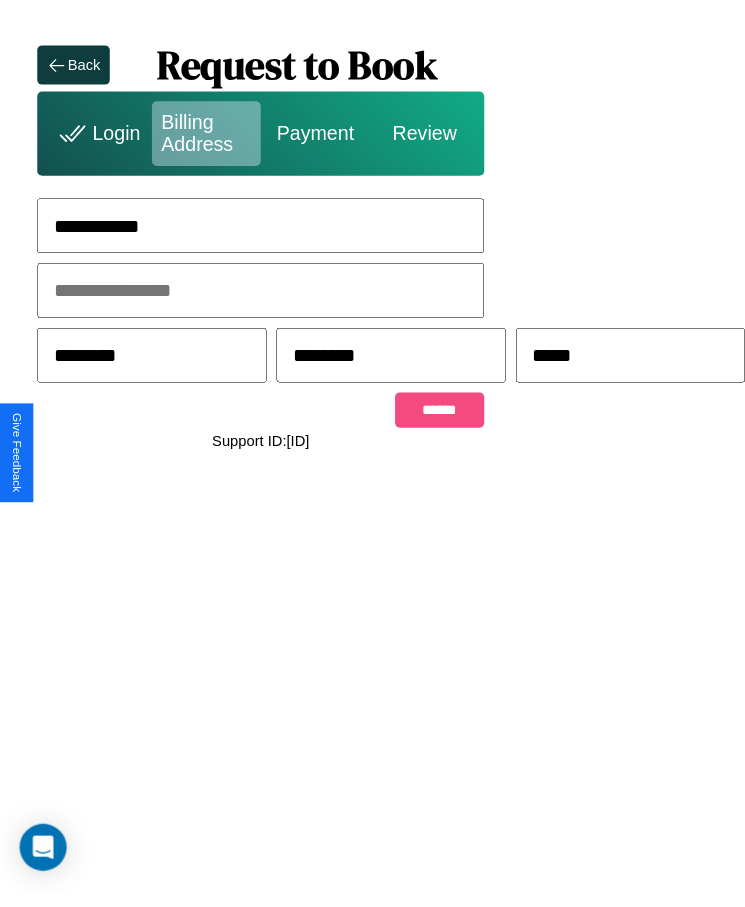 scroll, scrollTop: 0, scrollLeft: 0, axis: both 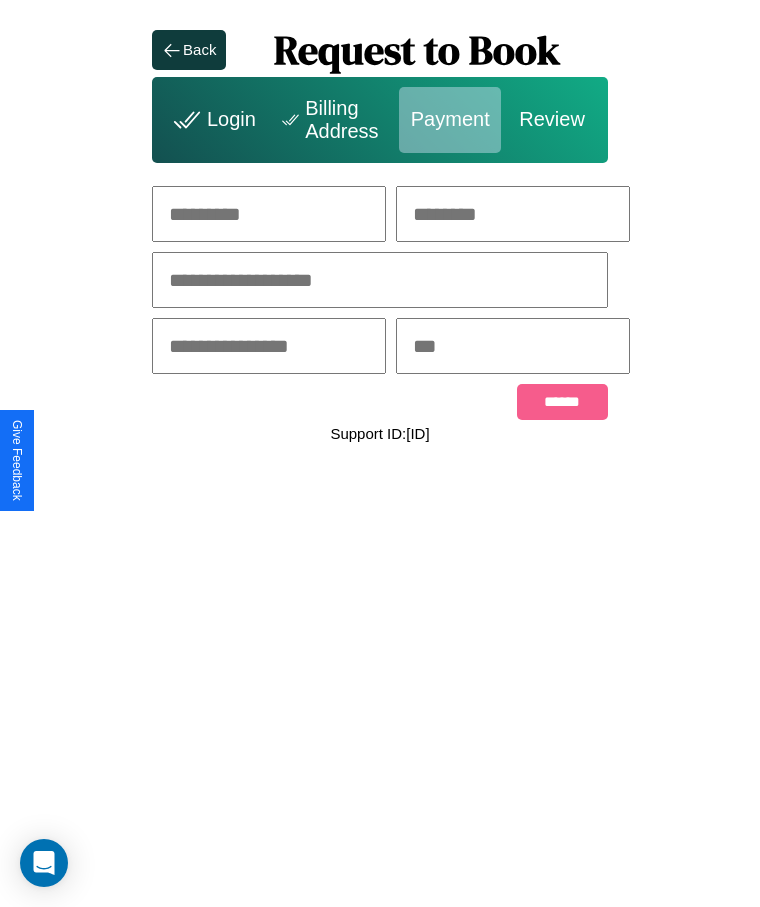click at bounding box center [269, 214] 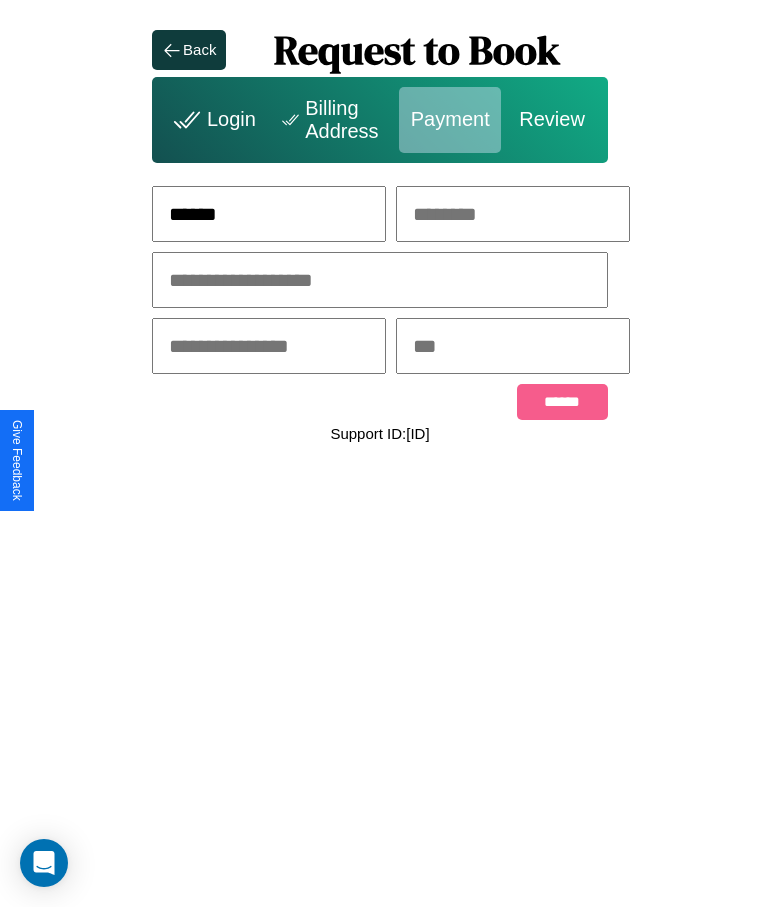 type on "******" 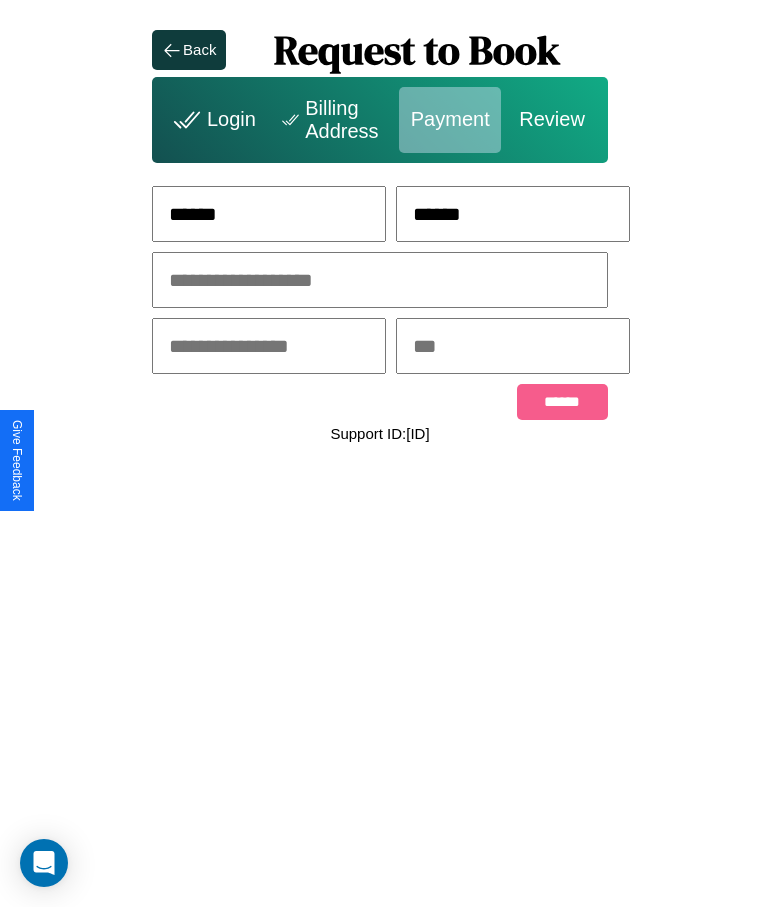type on "******" 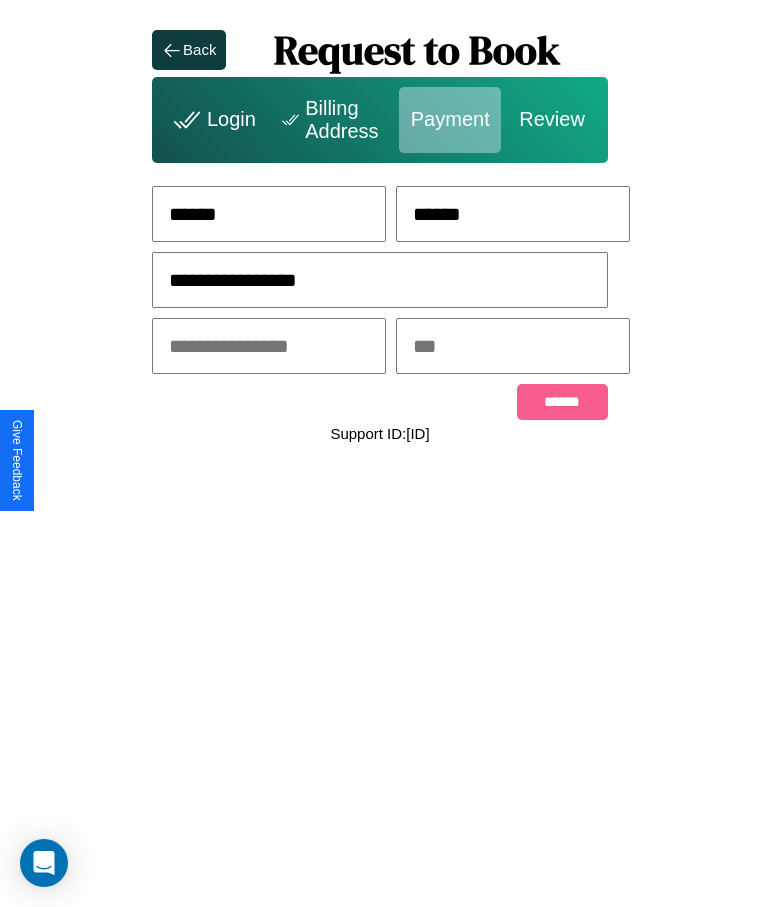 type on "**********" 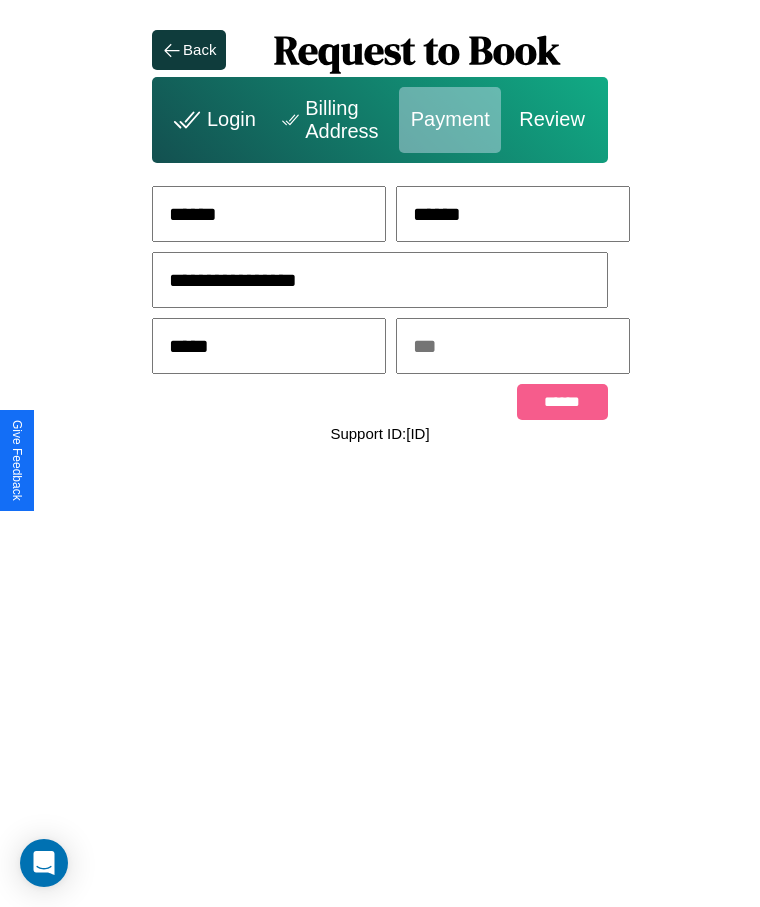 type on "*****" 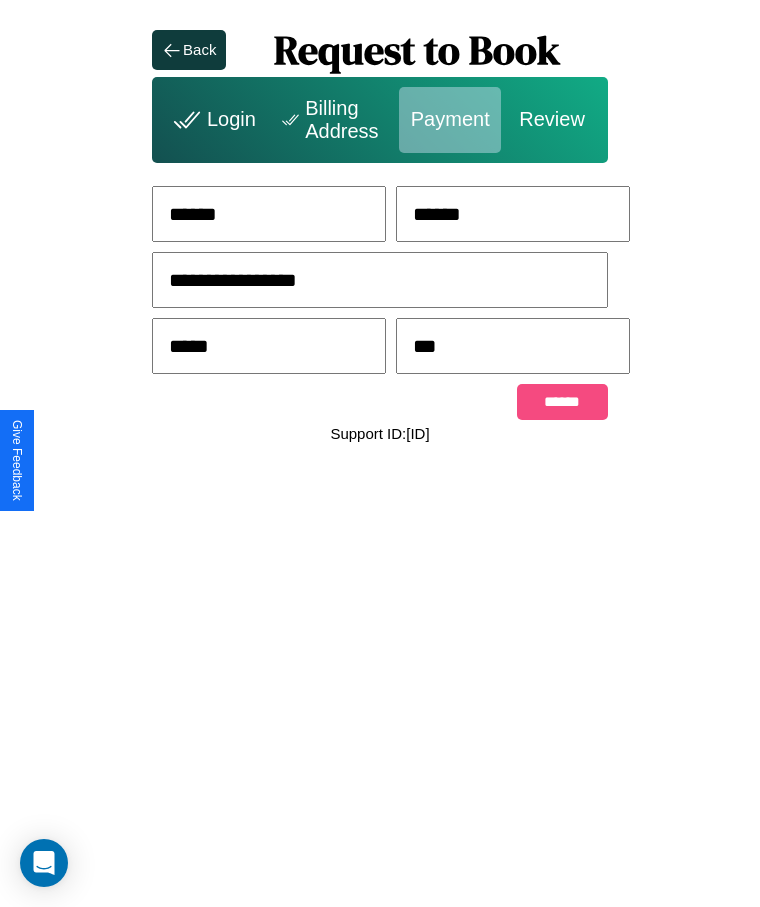 type on "***" 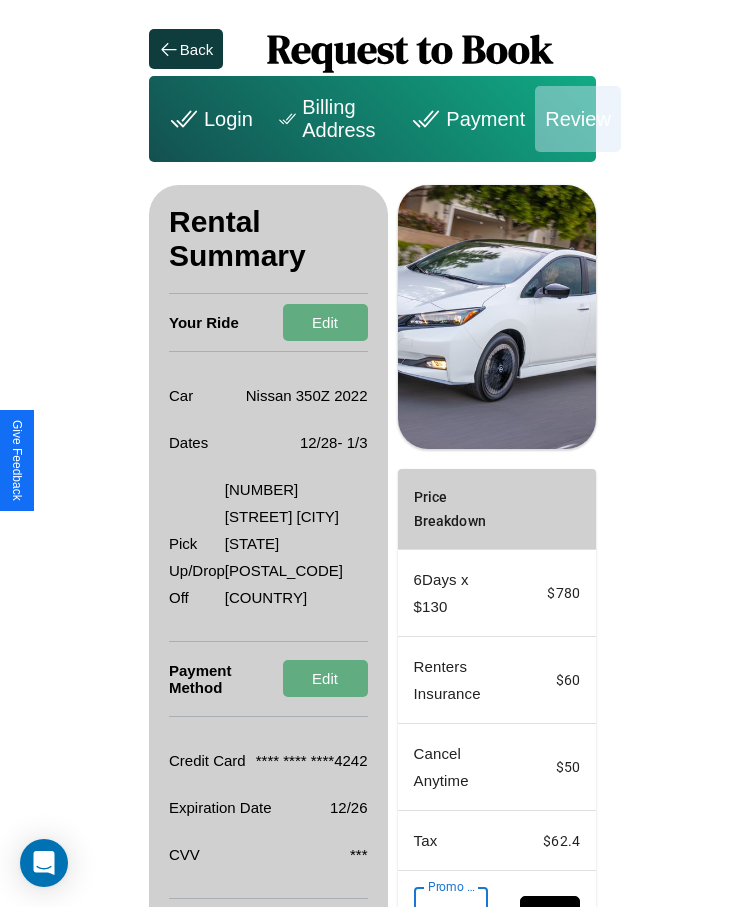 click on "Promo Code" at bounding box center (440, 915) 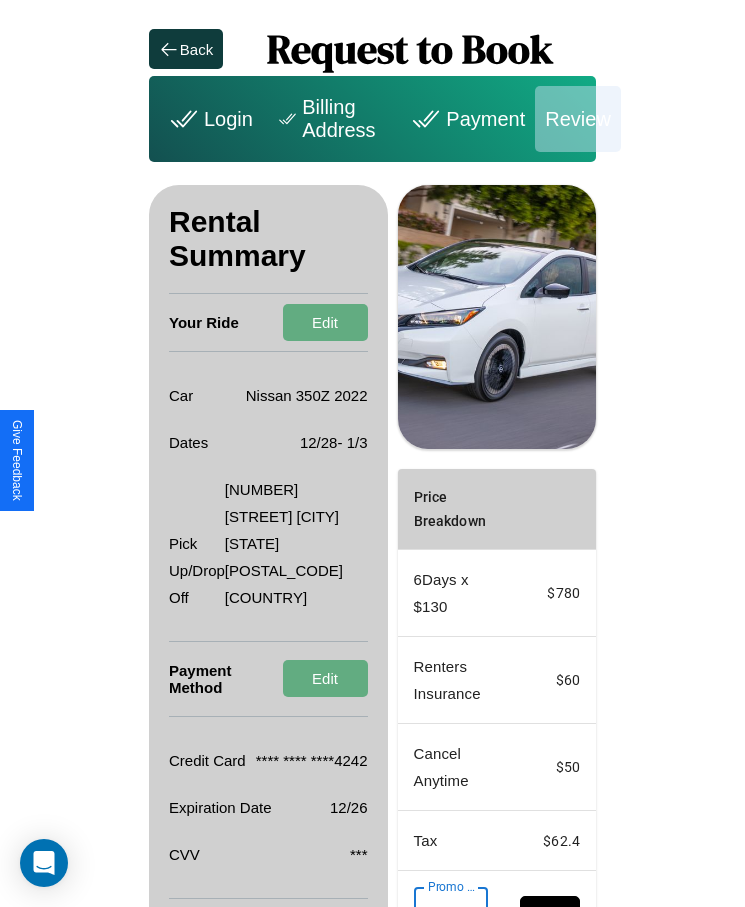 scroll, scrollTop: 0, scrollLeft: 93, axis: horizontal 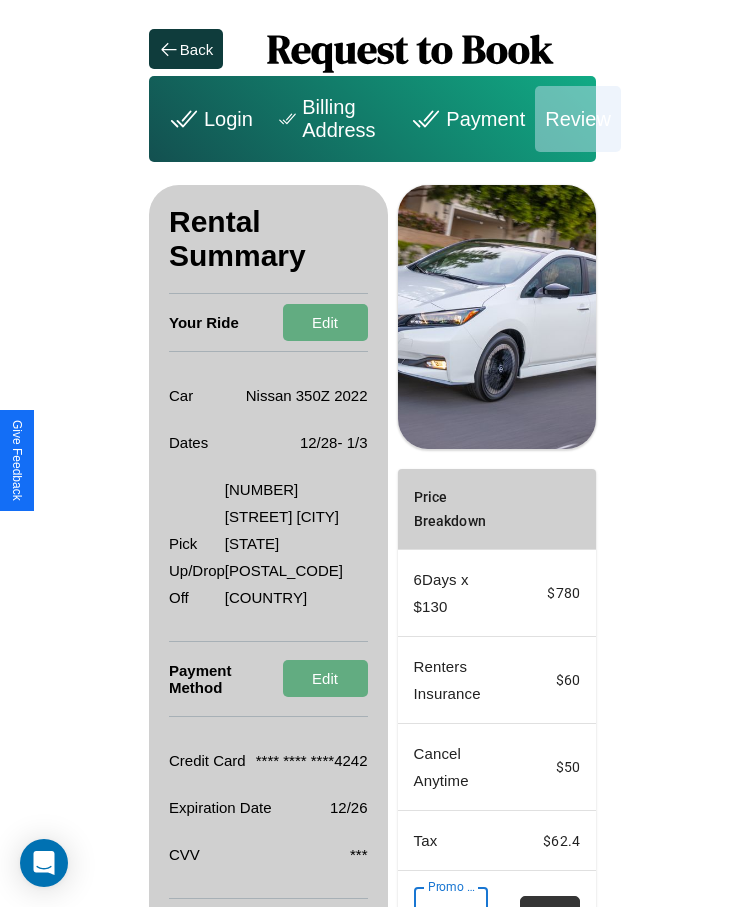 type on "**********" 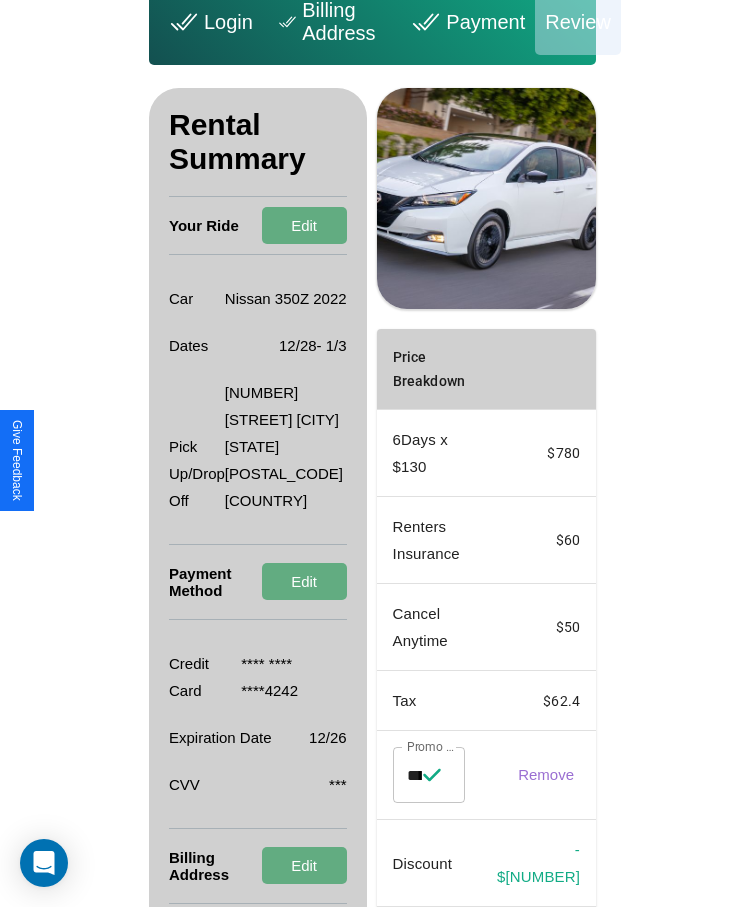 scroll, scrollTop: 181, scrollLeft: 0, axis: vertical 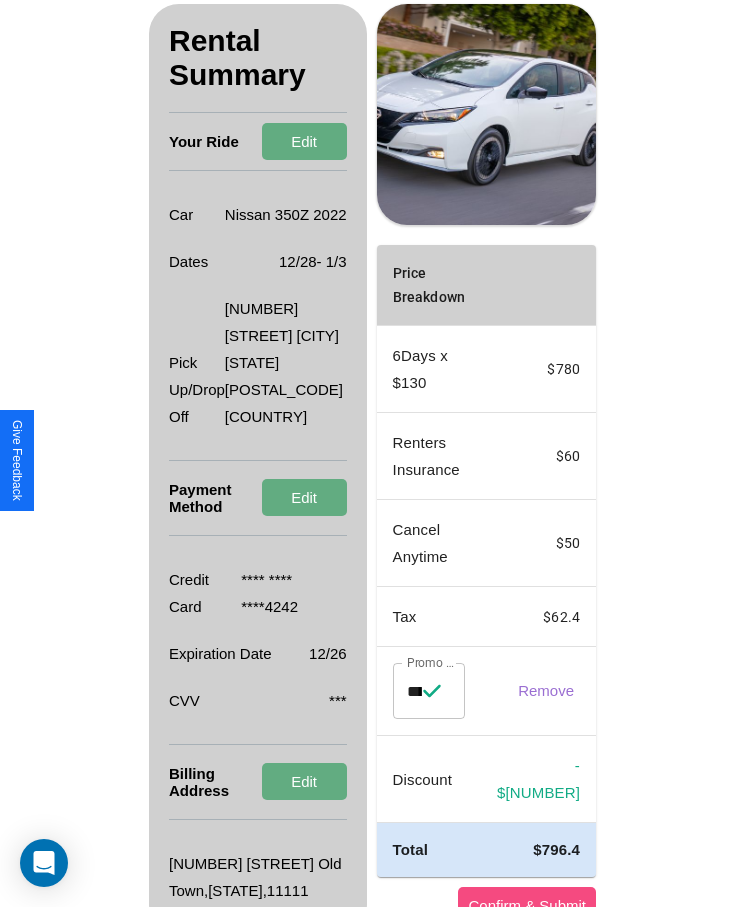 click on "Confirm & Submit" at bounding box center (527, 905) 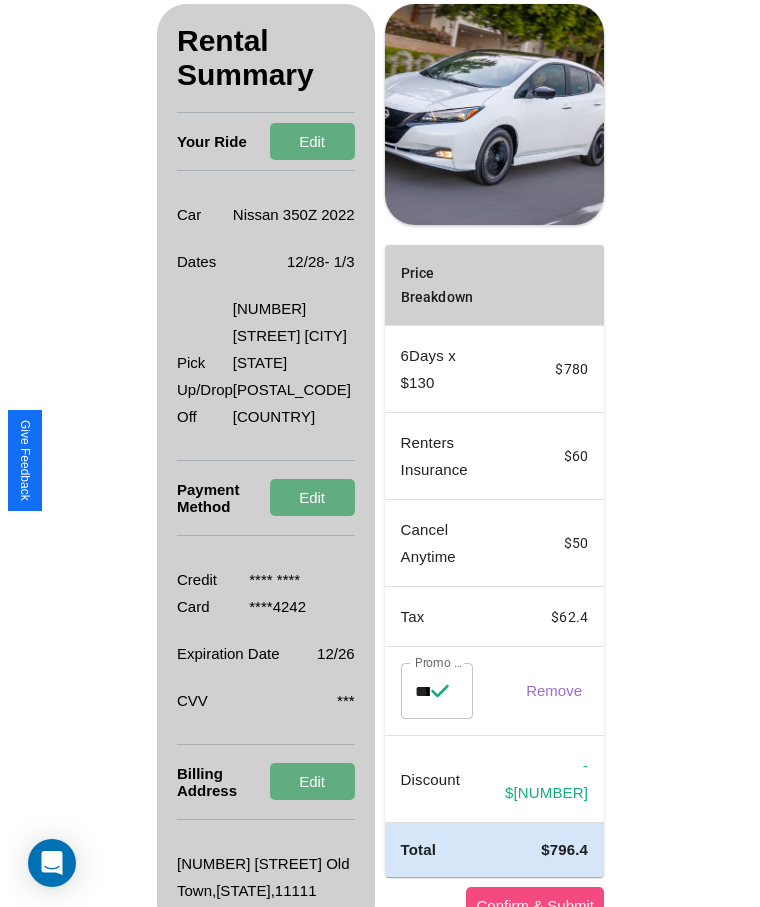 scroll, scrollTop: 0, scrollLeft: 0, axis: both 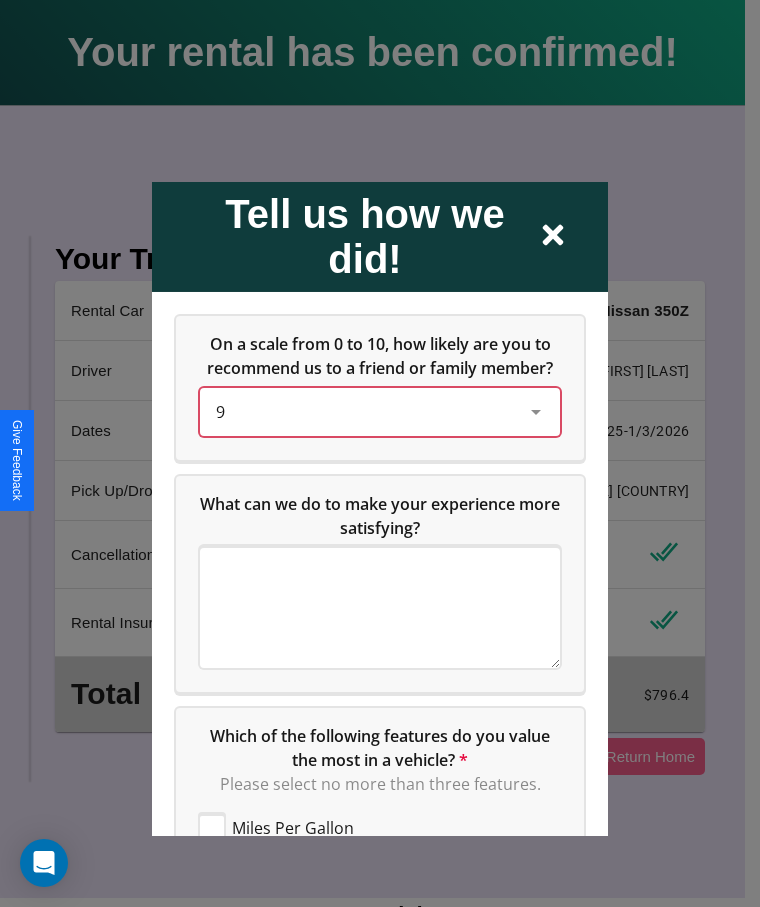 click on "9" at bounding box center (364, 411) 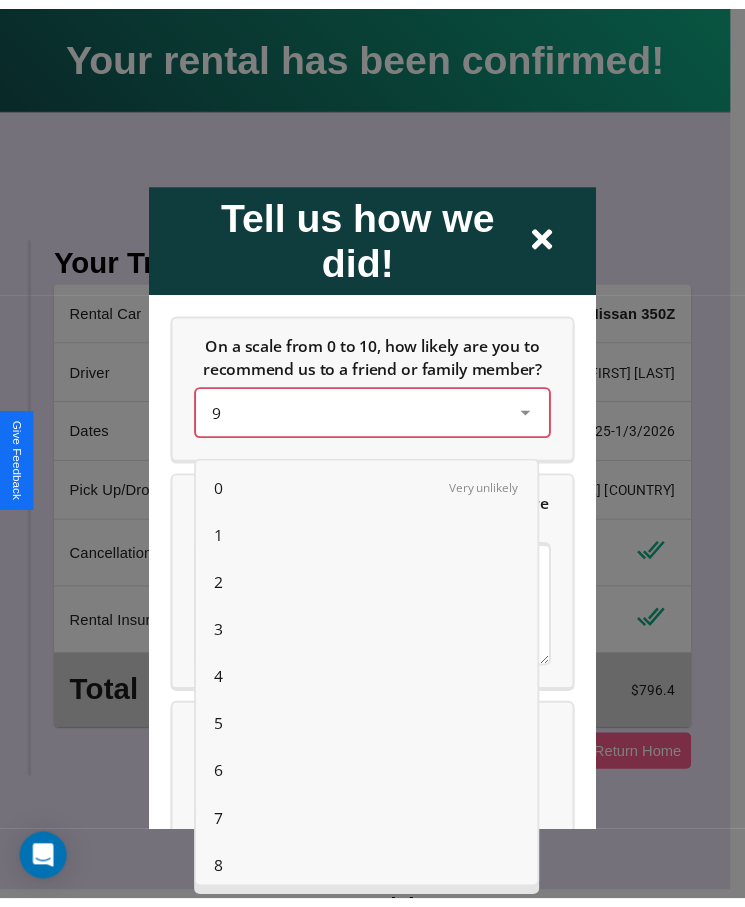 scroll, scrollTop: 56, scrollLeft: 0, axis: vertical 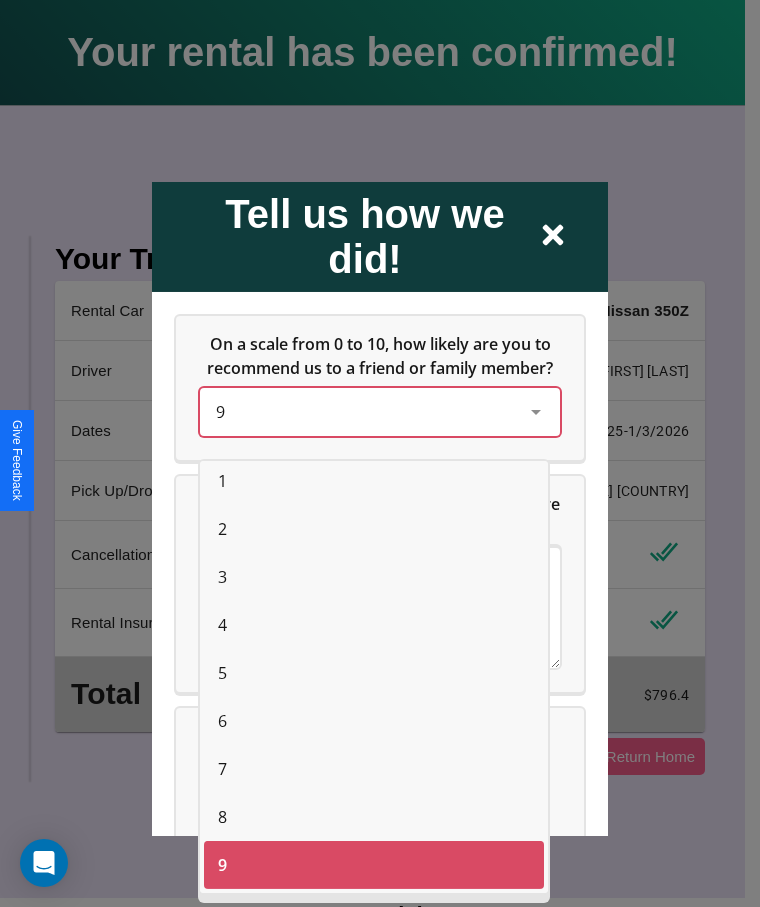 click on "7" at bounding box center [222, 769] 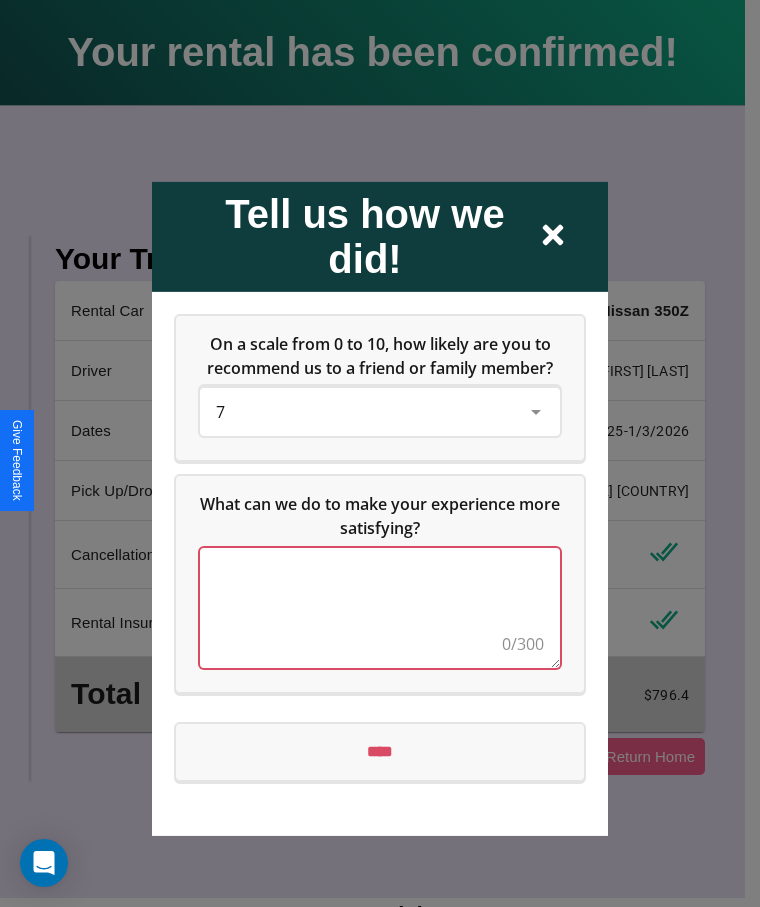 click at bounding box center [380, 607] 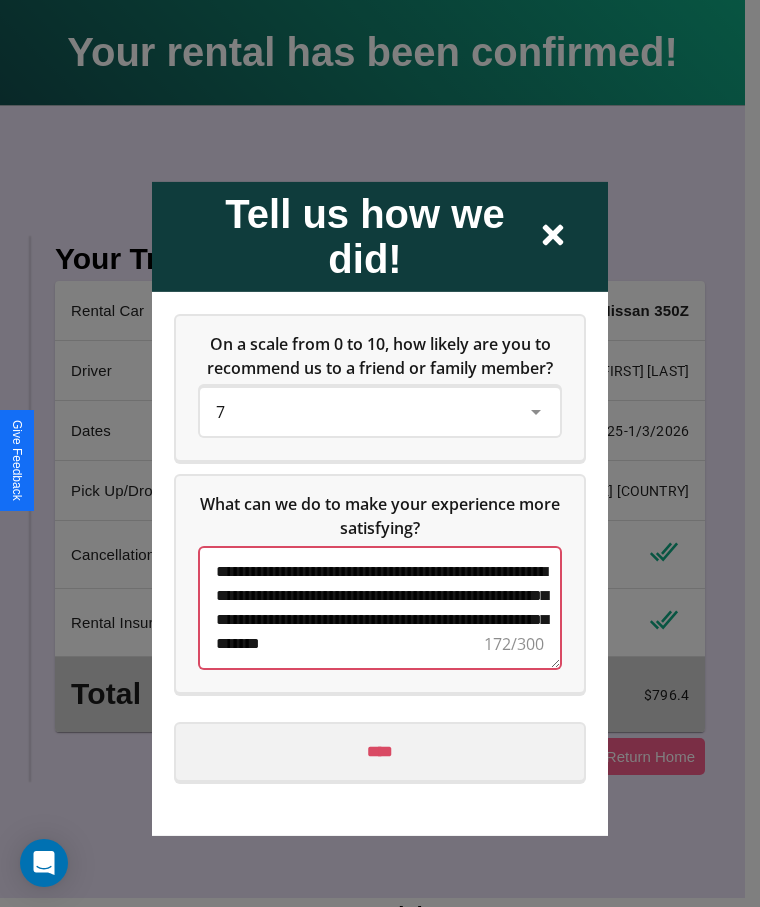 type on "**********" 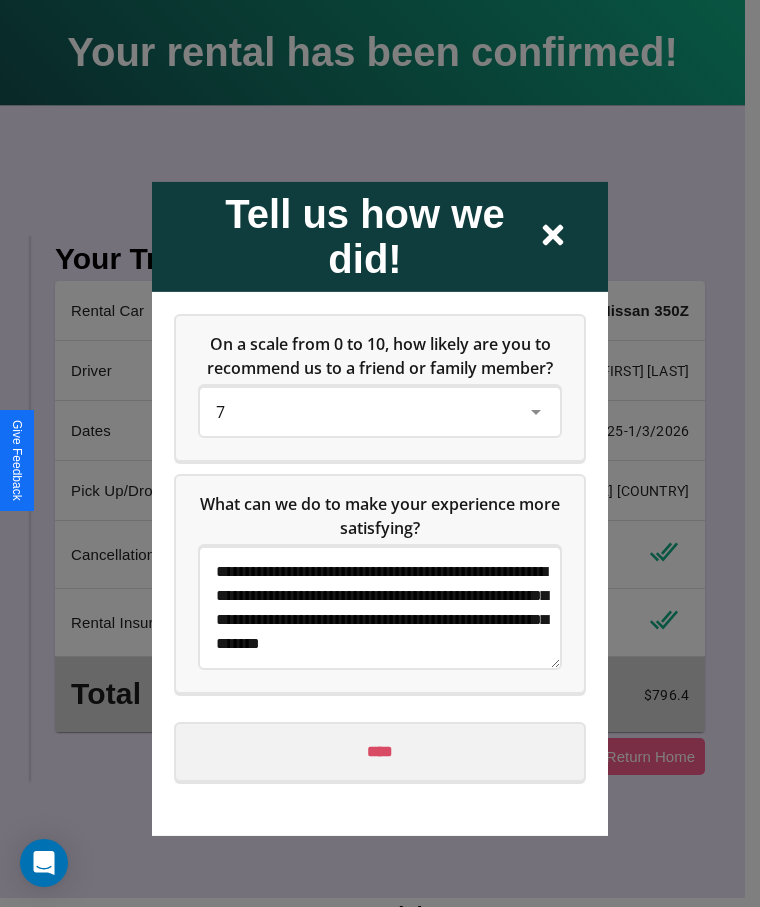 click on "****" at bounding box center [380, 751] 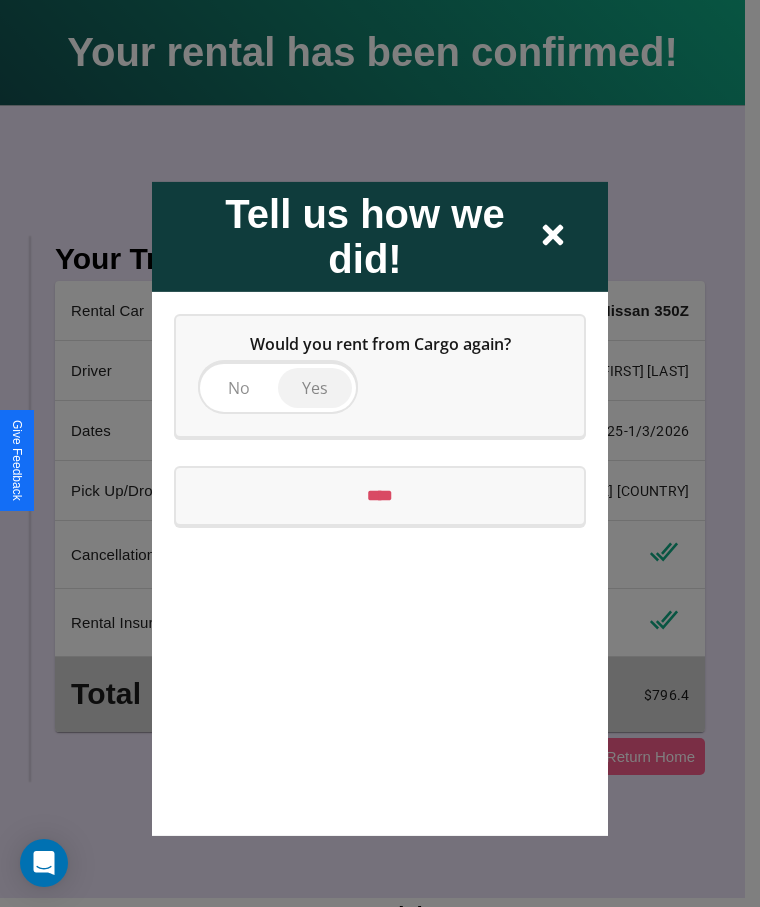 click on "Yes" at bounding box center (315, 387) 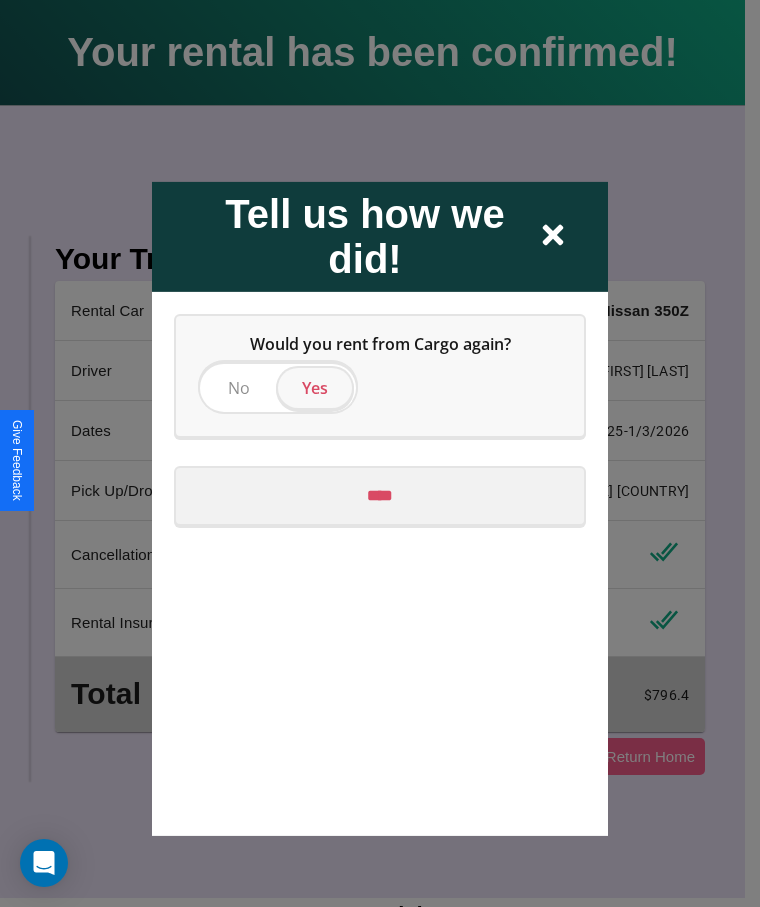 click on "****" at bounding box center (380, 495) 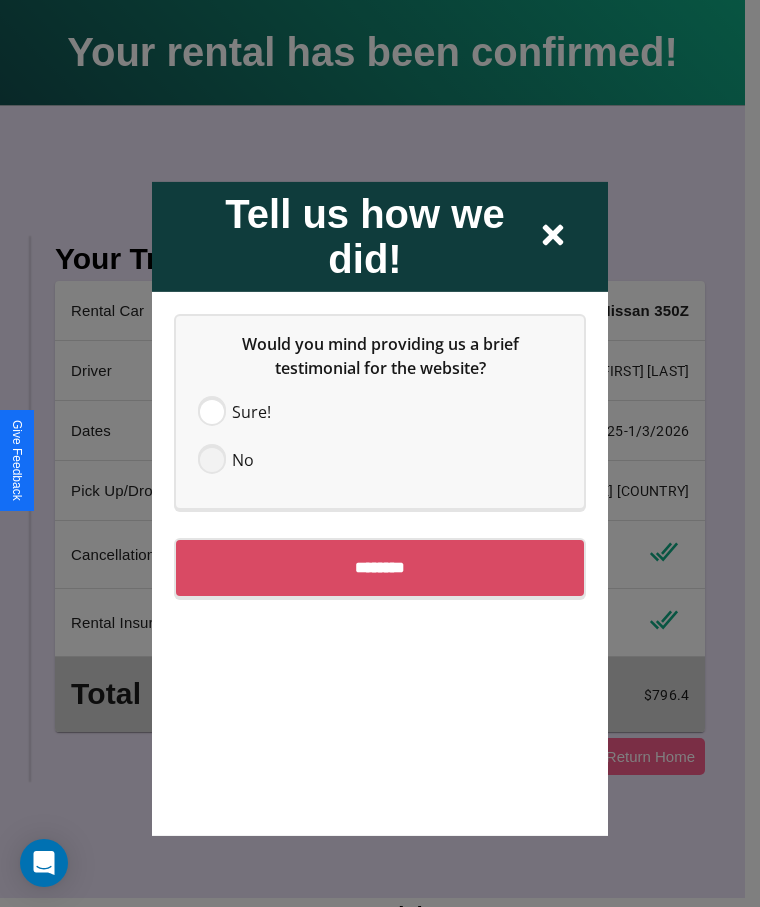 click at bounding box center (212, 459) 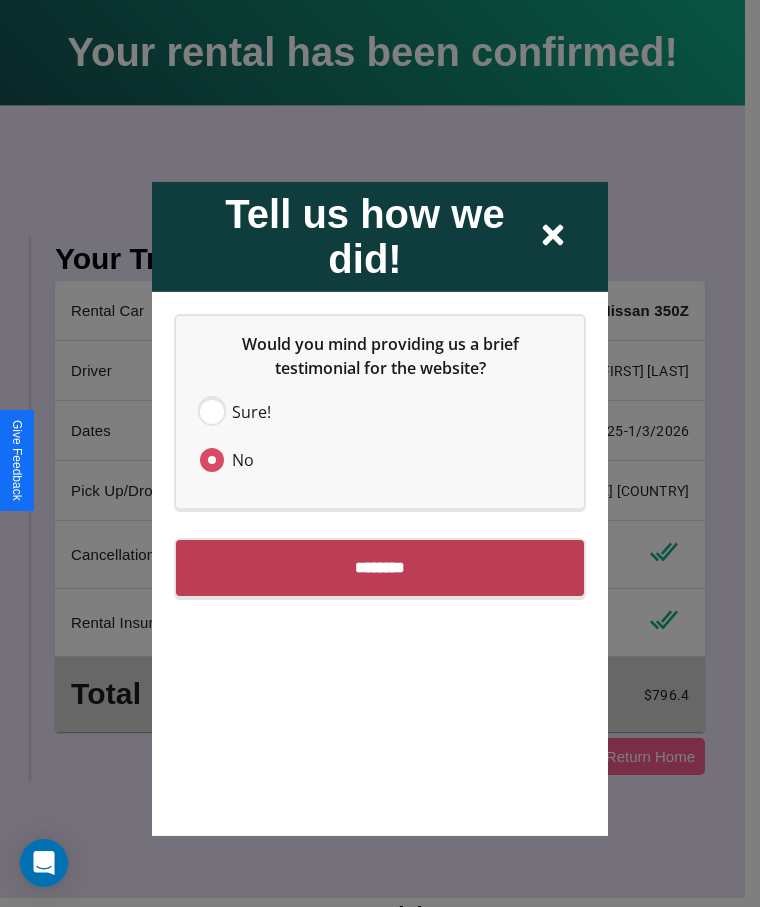 click on "********" at bounding box center [380, 567] 